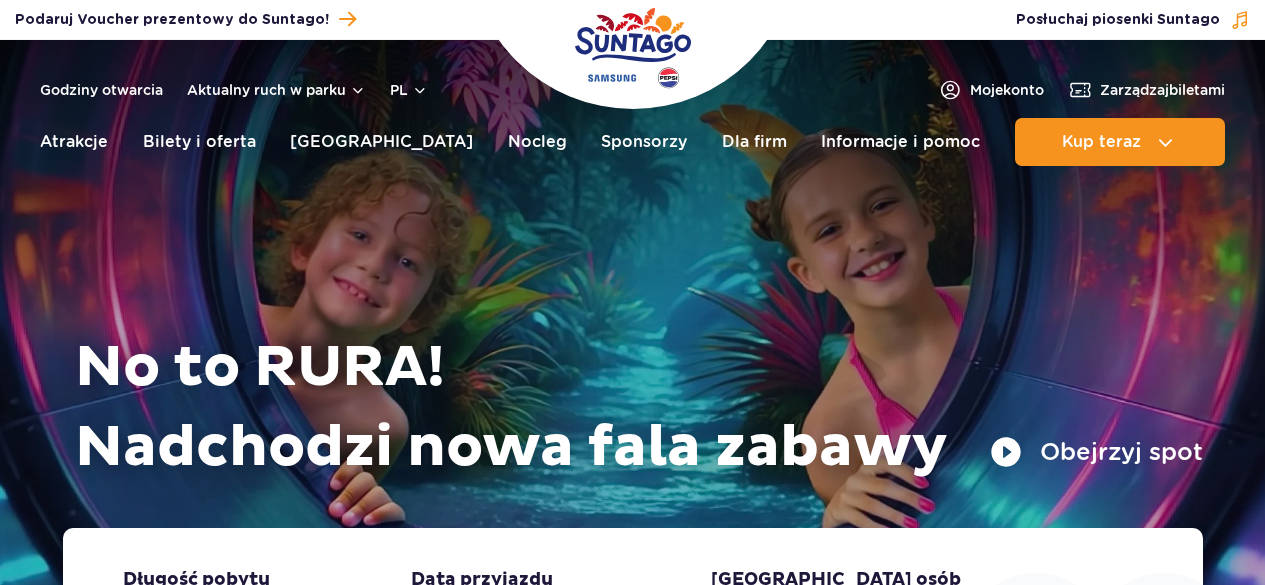 scroll, scrollTop: 0, scrollLeft: 0, axis: both 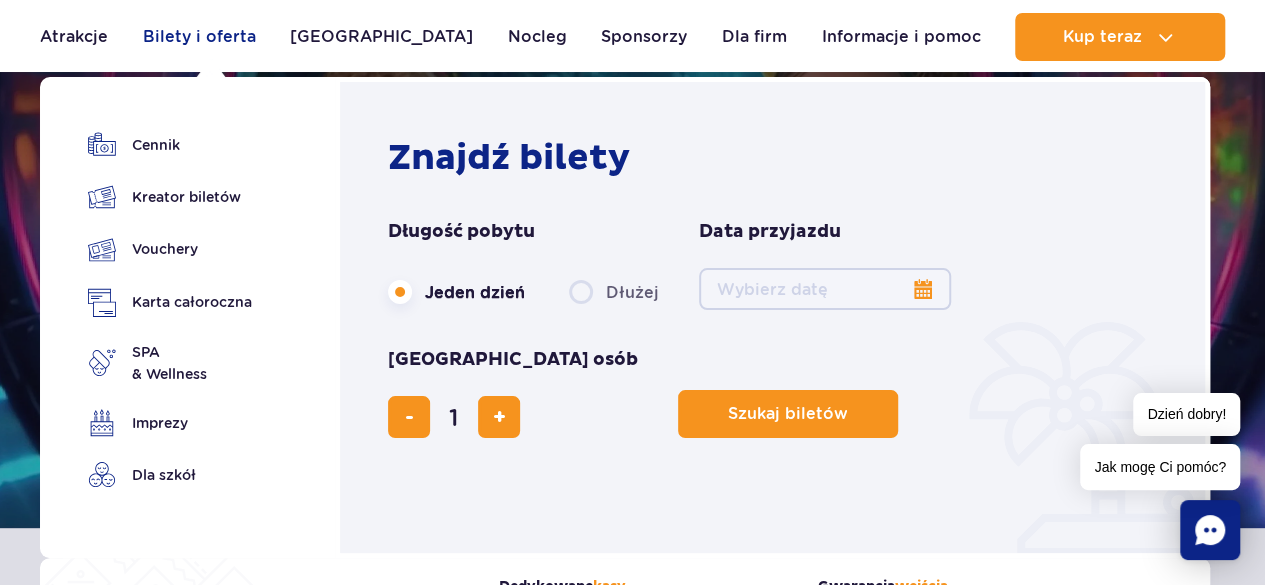 click on "Bilety i oferta" at bounding box center (199, 37) 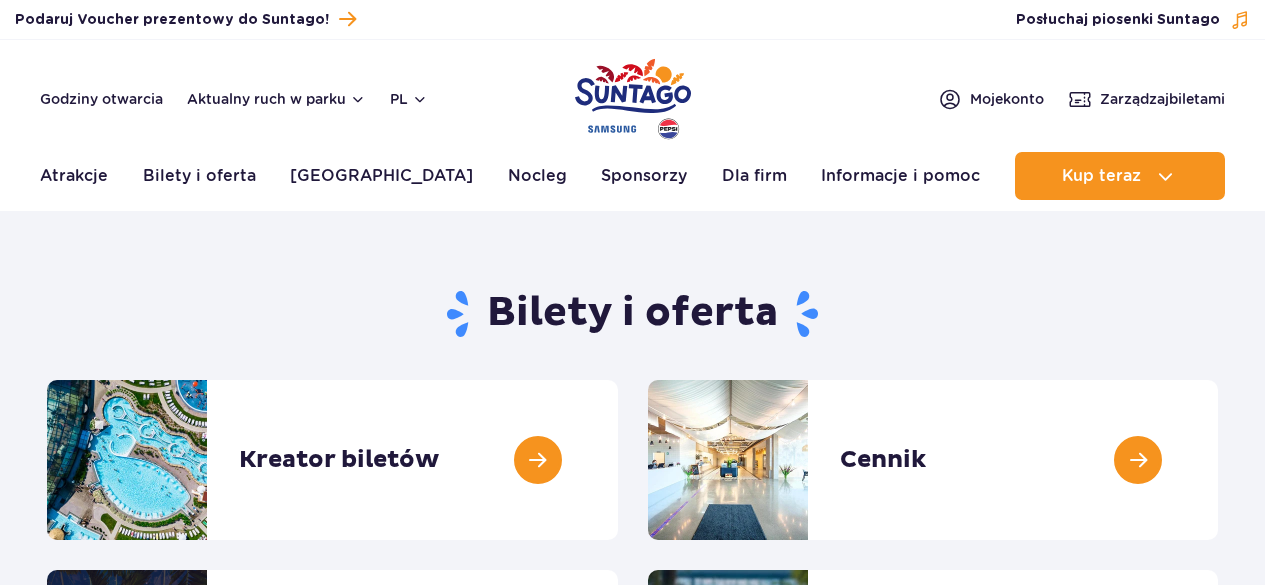 scroll, scrollTop: 0, scrollLeft: 0, axis: both 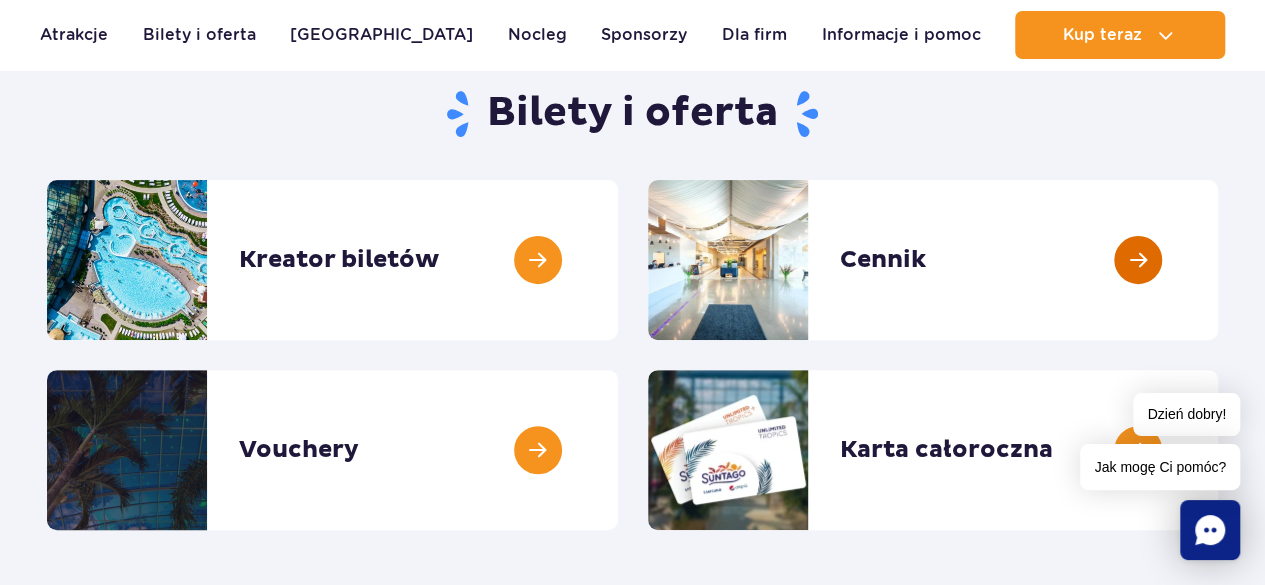 click at bounding box center (1218, 260) 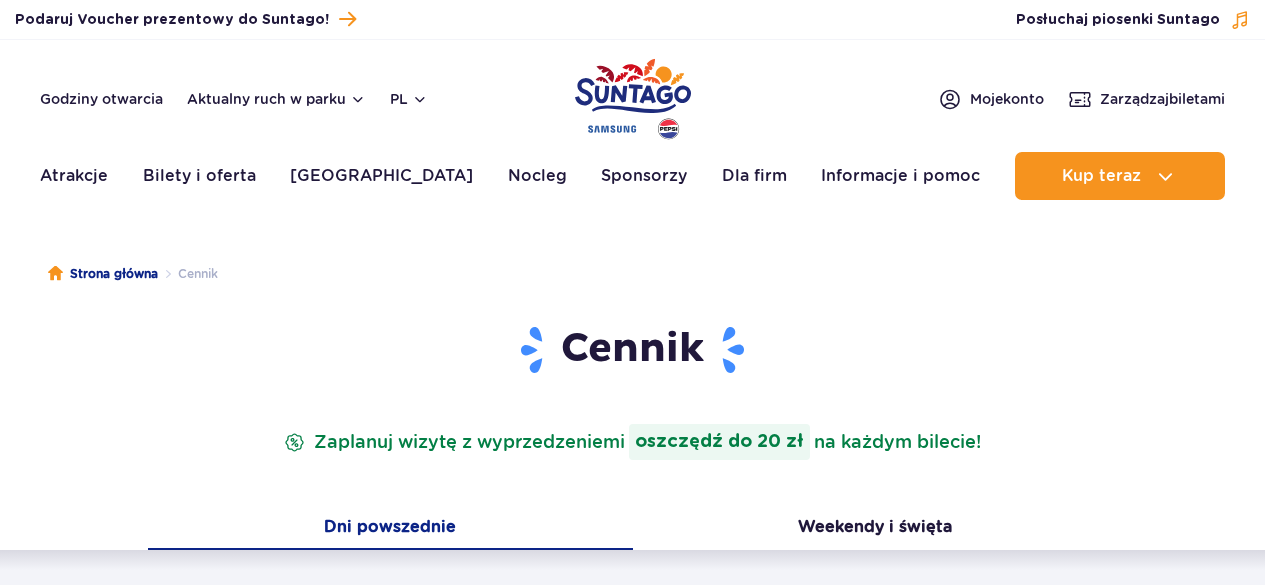 scroll, scrollTop: 0, scrollLeft: 0, axis: both 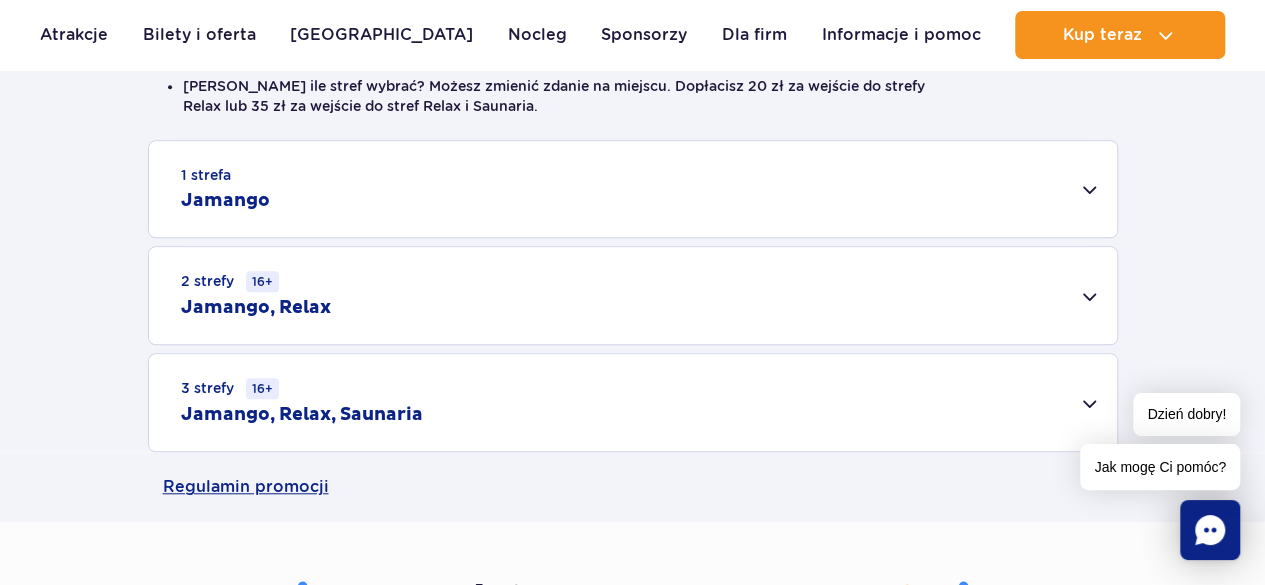 click on "1 strefa
Jamango" at bounding box center [633, 189] 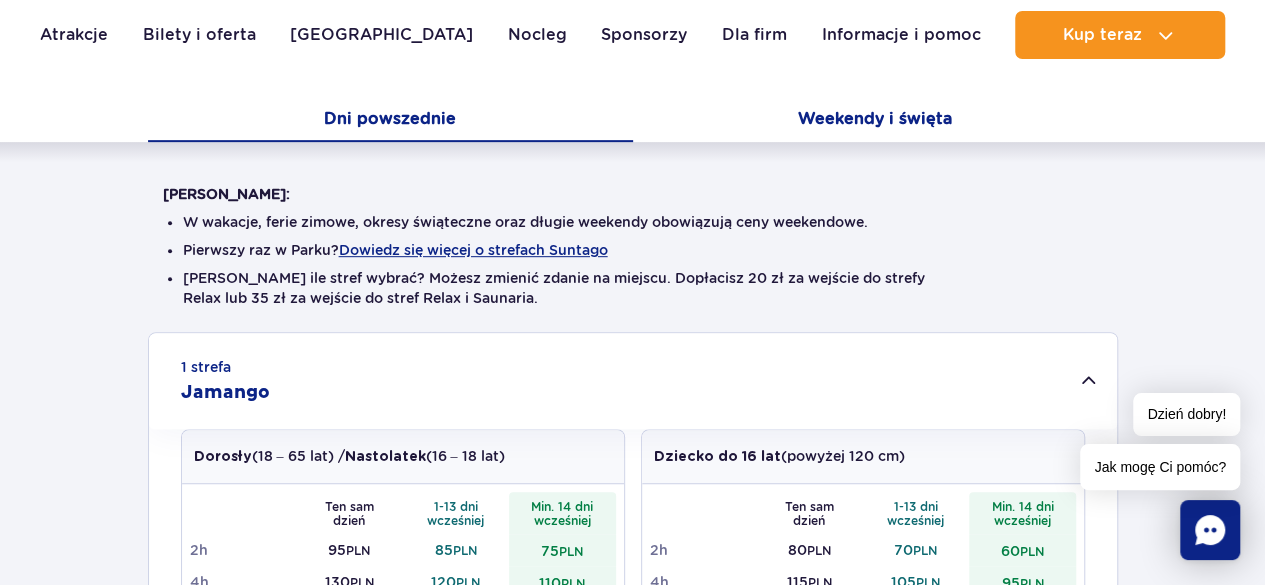scroll, scrollTop: 400, scrollLeft: 0, axis: vertical 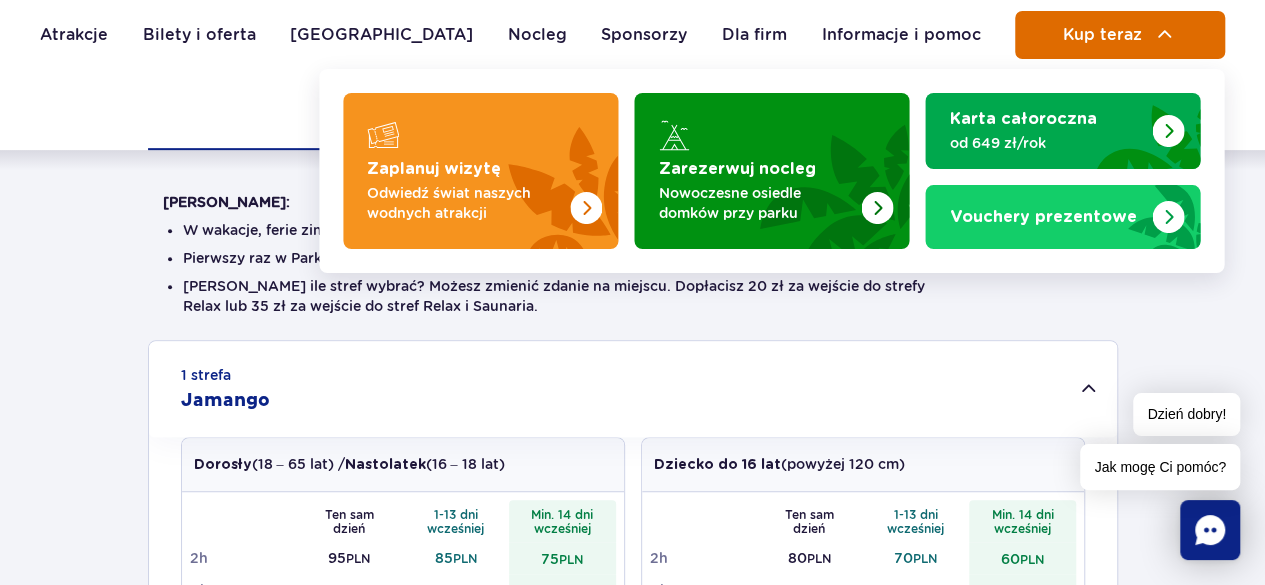 click on "Kup teraz" at bounding box center (1101, 35) 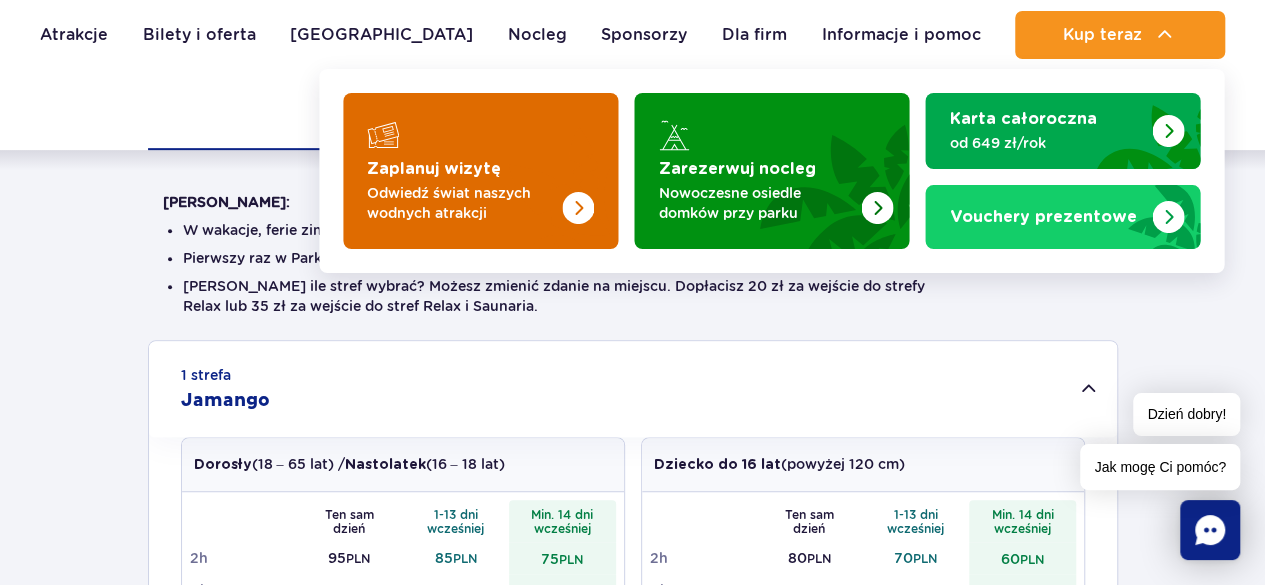 click at bounding box center [480, 171] 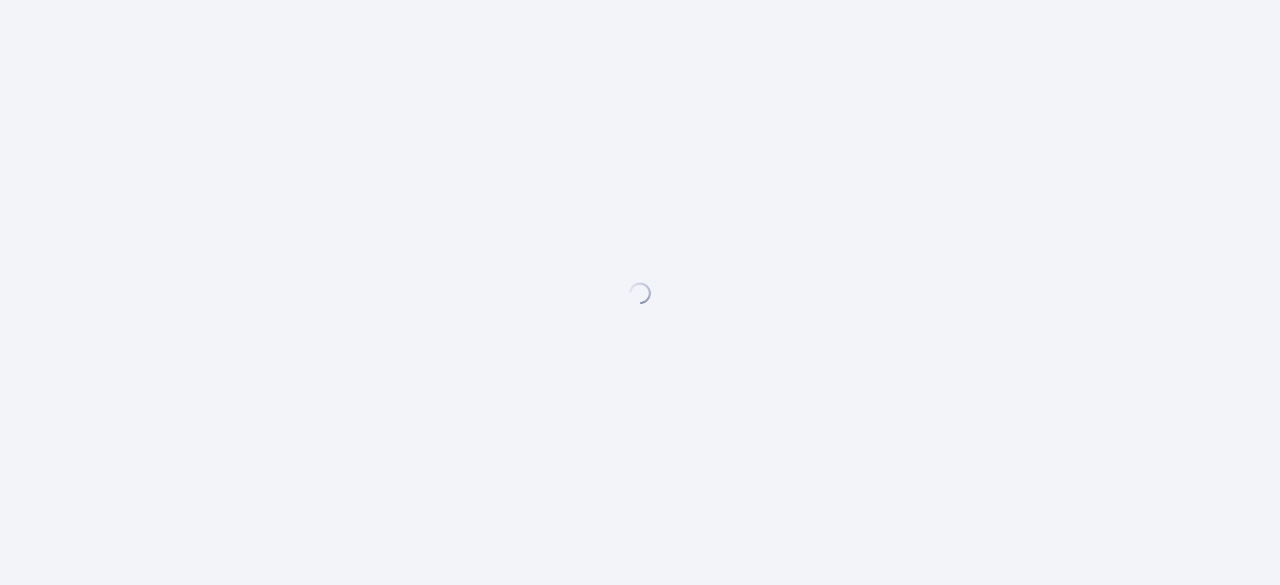 scroll, scrollTop: 0, scrollLeft: 0, axis: both 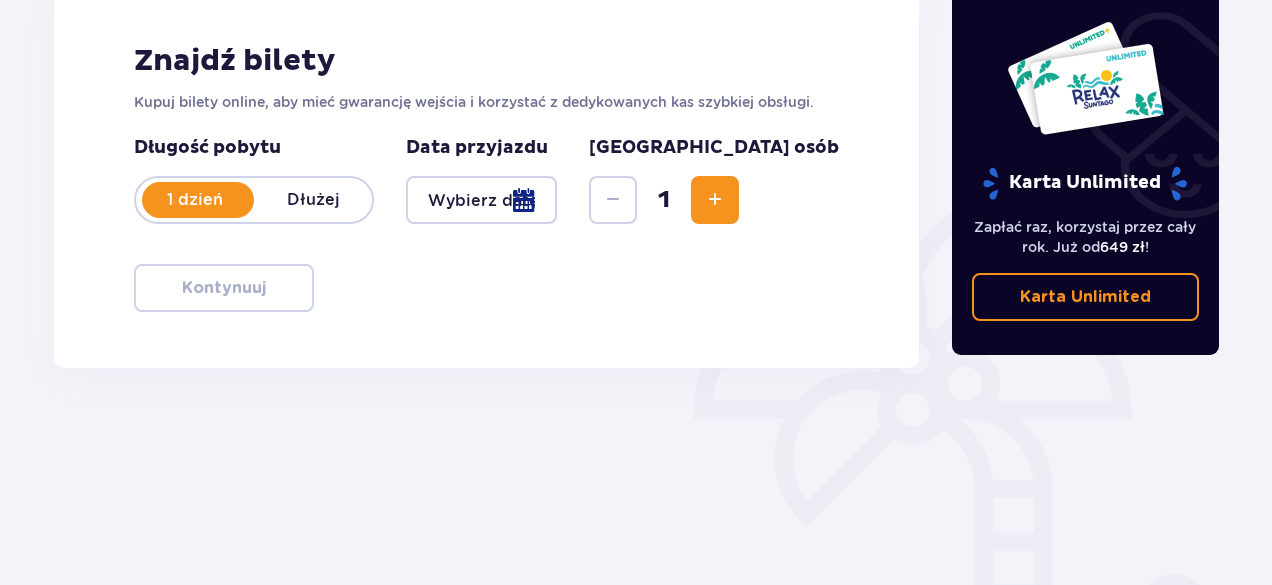 click at bounding box center (481, 200) 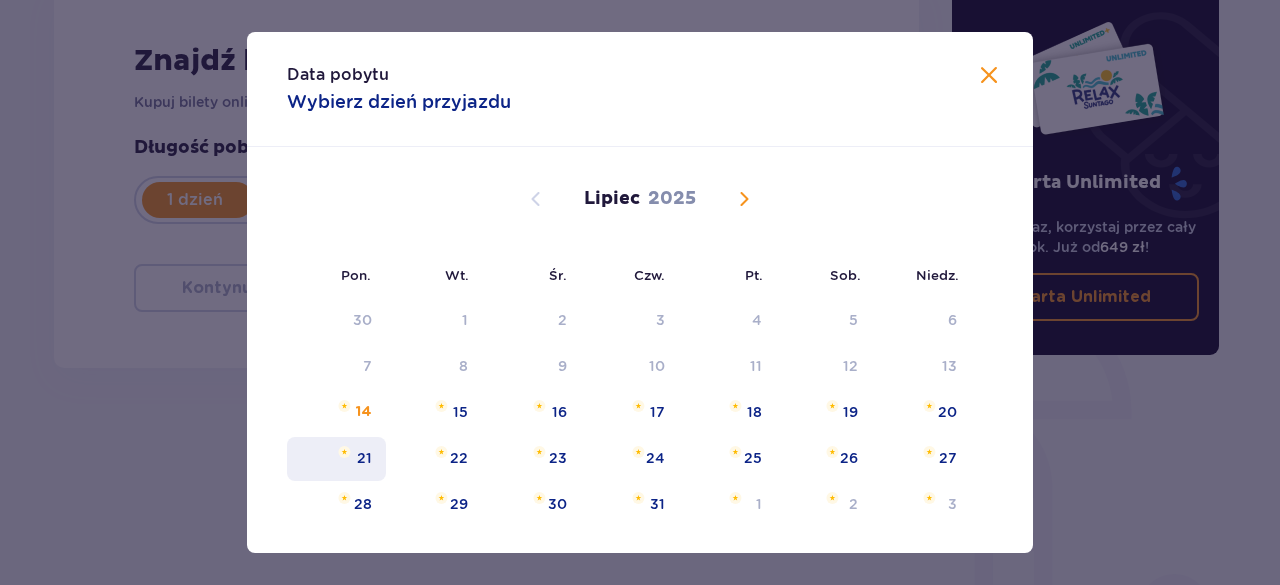 click on "21" at bounding box center [364, 458] 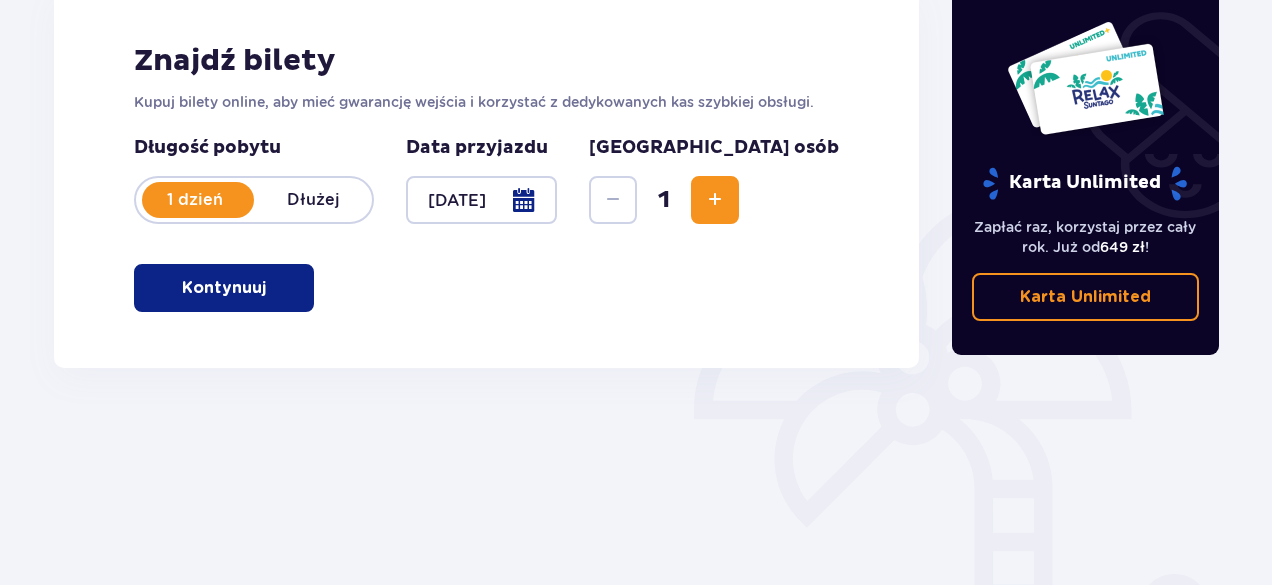 click at bounding box center (715, 200) 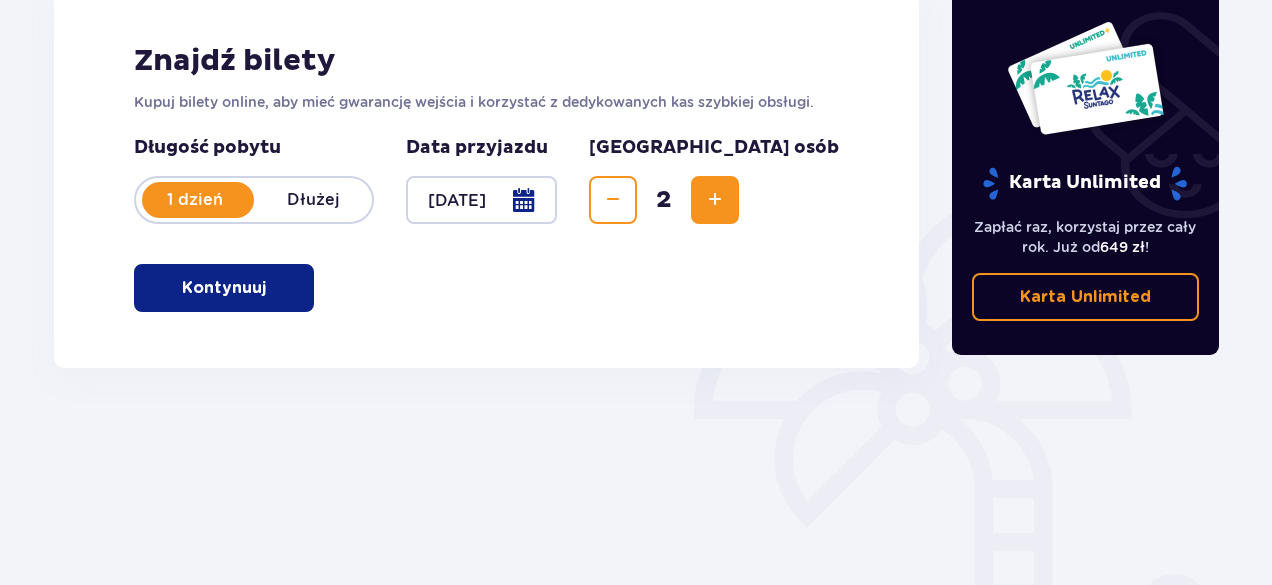 click at bounding box center (715, 200) 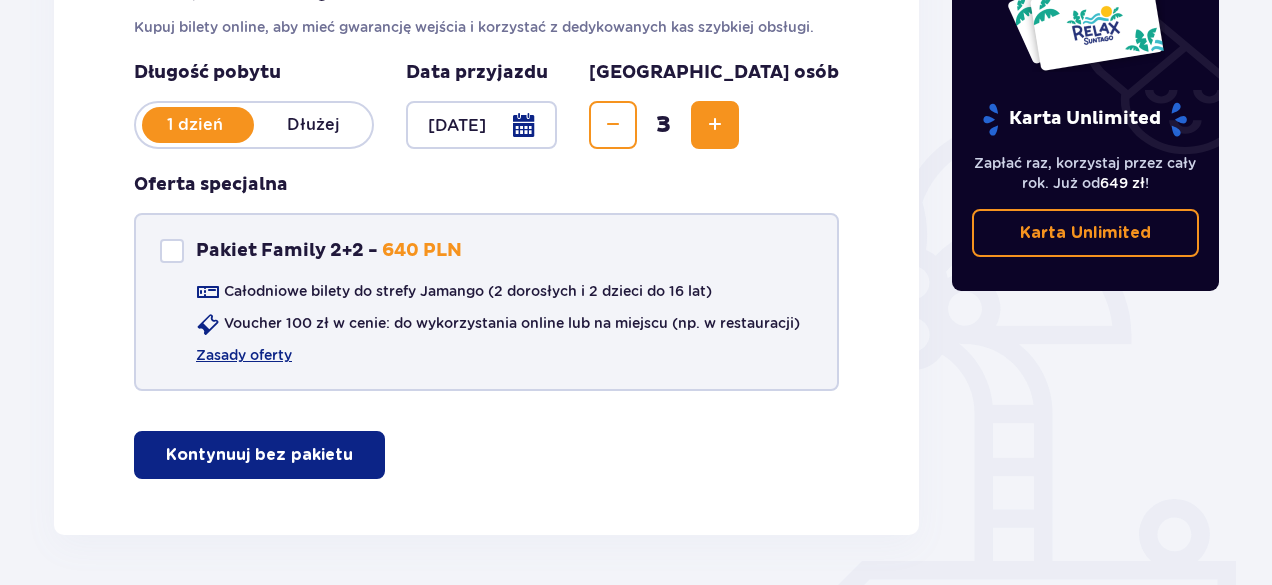 scroll, scrollTop: 344, scrollLeft: 0, axis: vertical 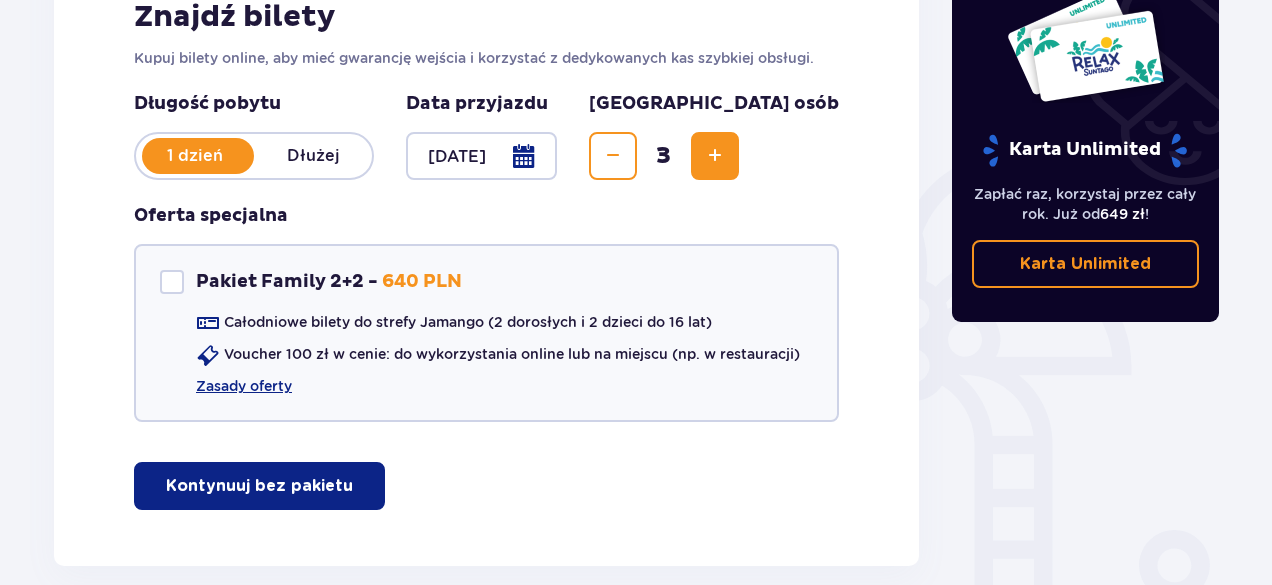 click on "Kontynuuj bez pakietu" at bounding box center [259, 486] 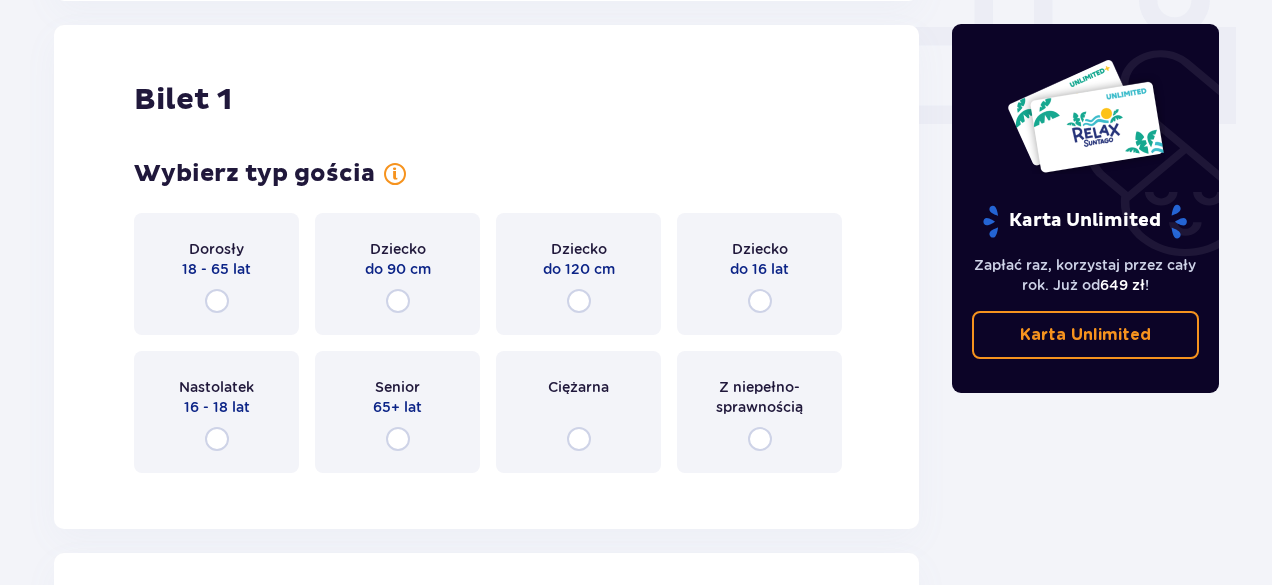 scroll, scrollTop: 910, scrollLeft: 0, axis: vertical 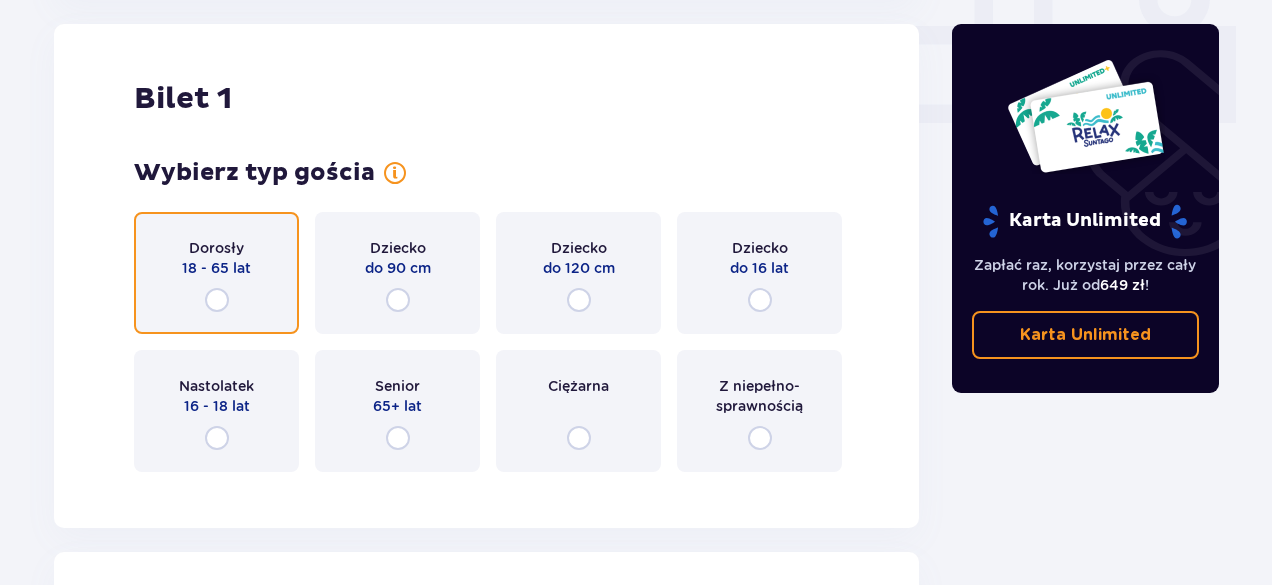 click at bounding box center [217, 300] 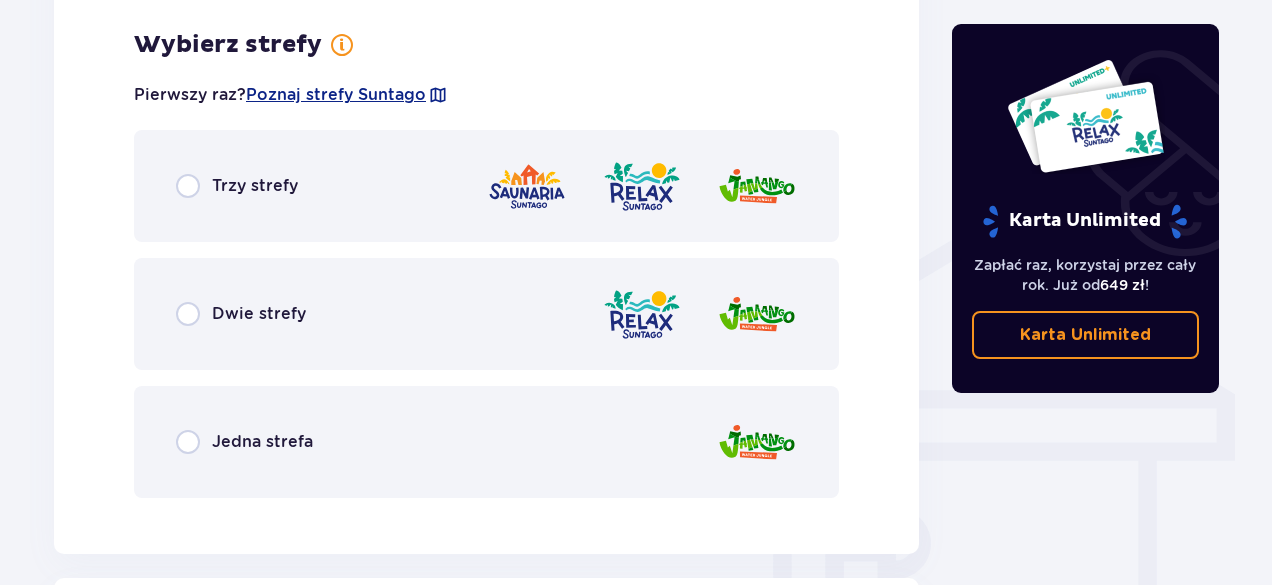 scroll, scrollTop: 1398, scrollLeft: 0, axis: vertical 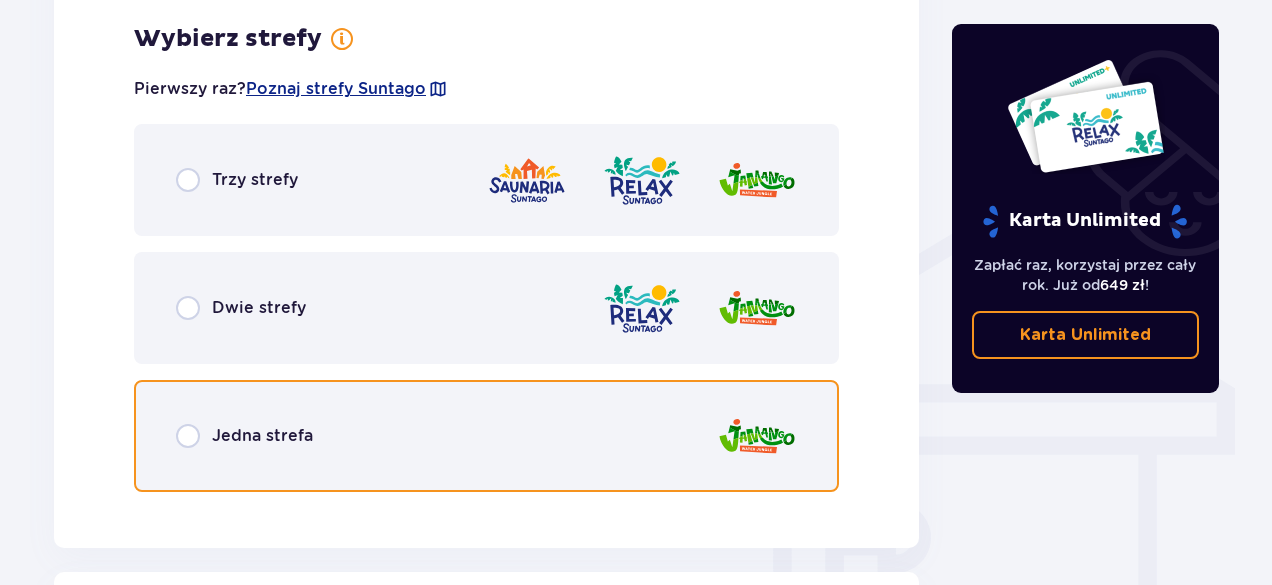 click at bounding box center (188, 436) 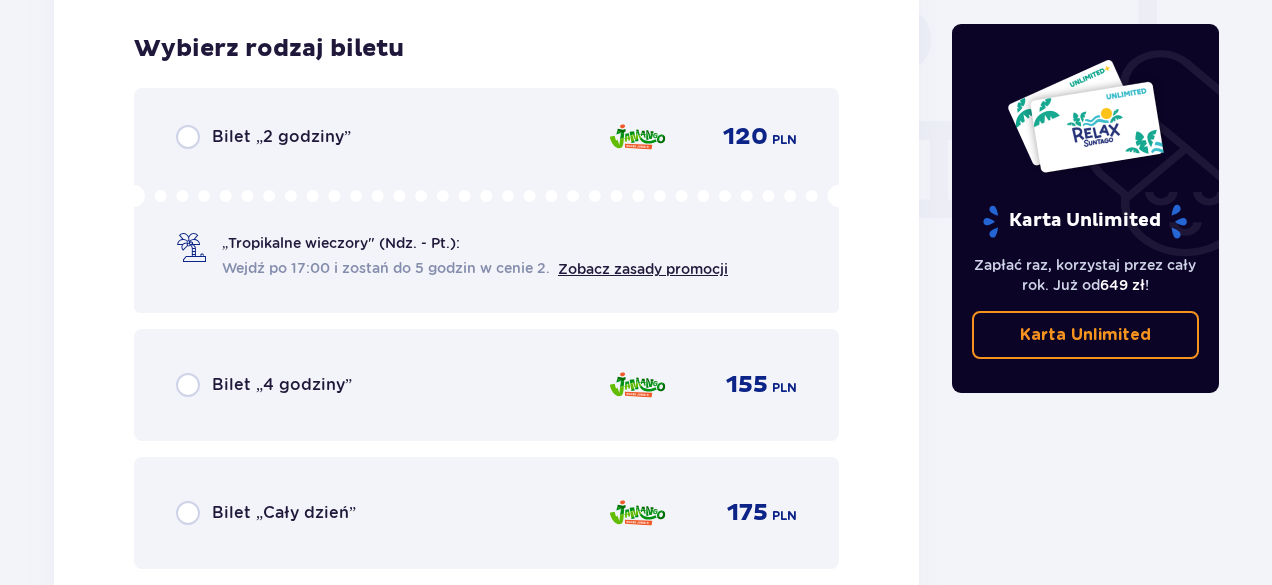 scroll, scrollTop: 1906, scrollLeft: 0, axis: vertical 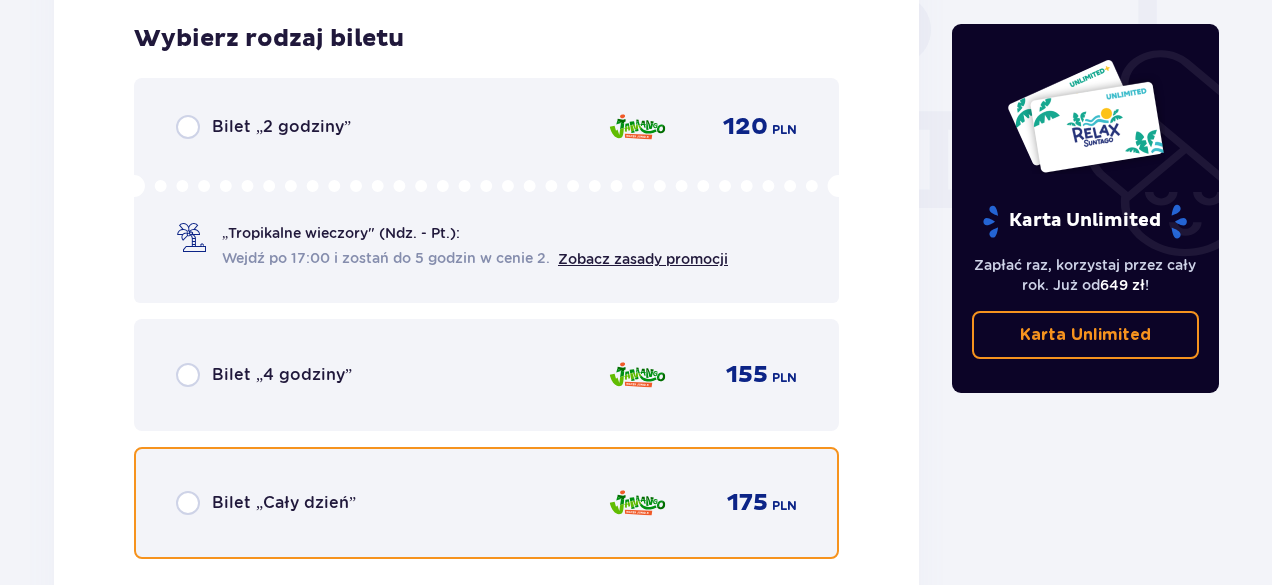 click at bounding box center (188, 503) 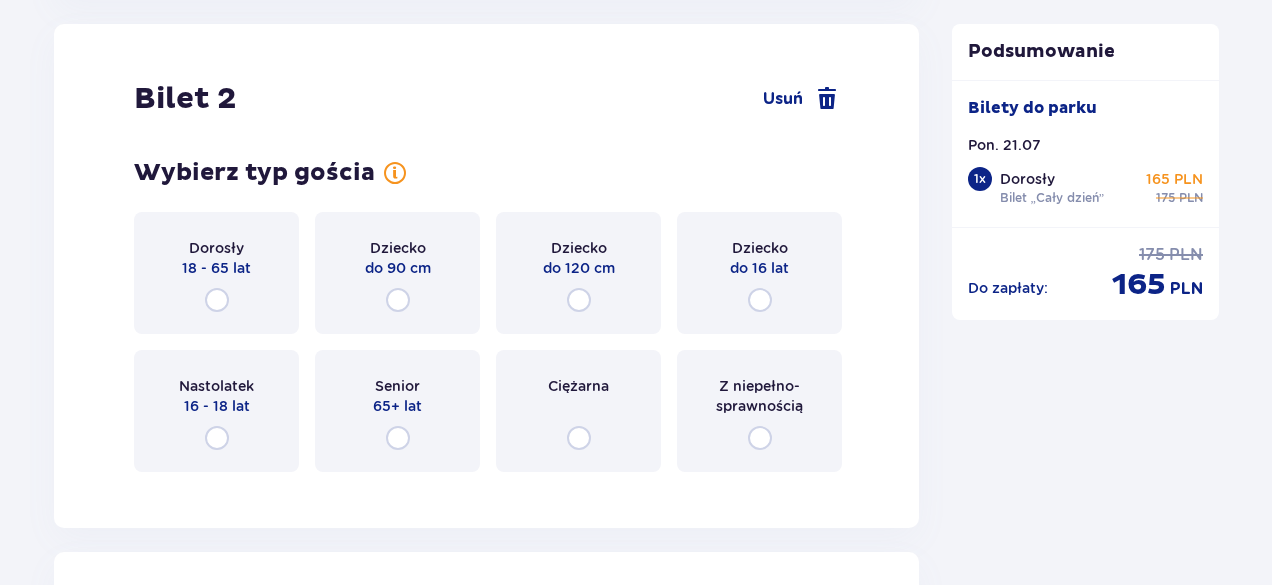 scroll, scrollTop: 2621, scrollLeft: 0, axis: vertical 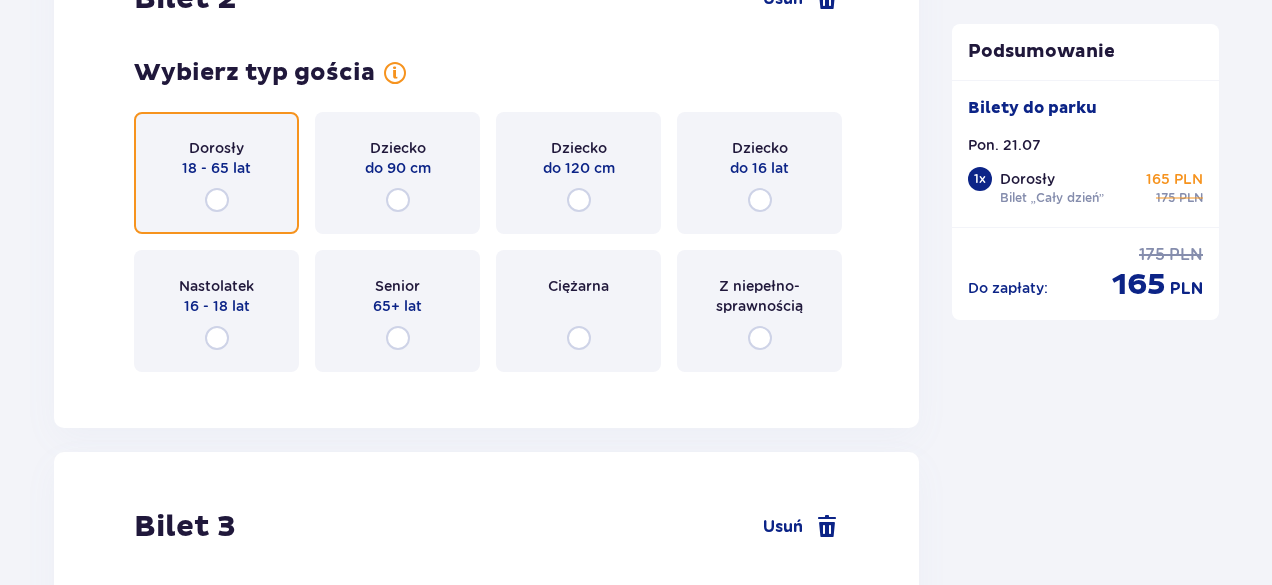 click at bounding box center (217, 200) 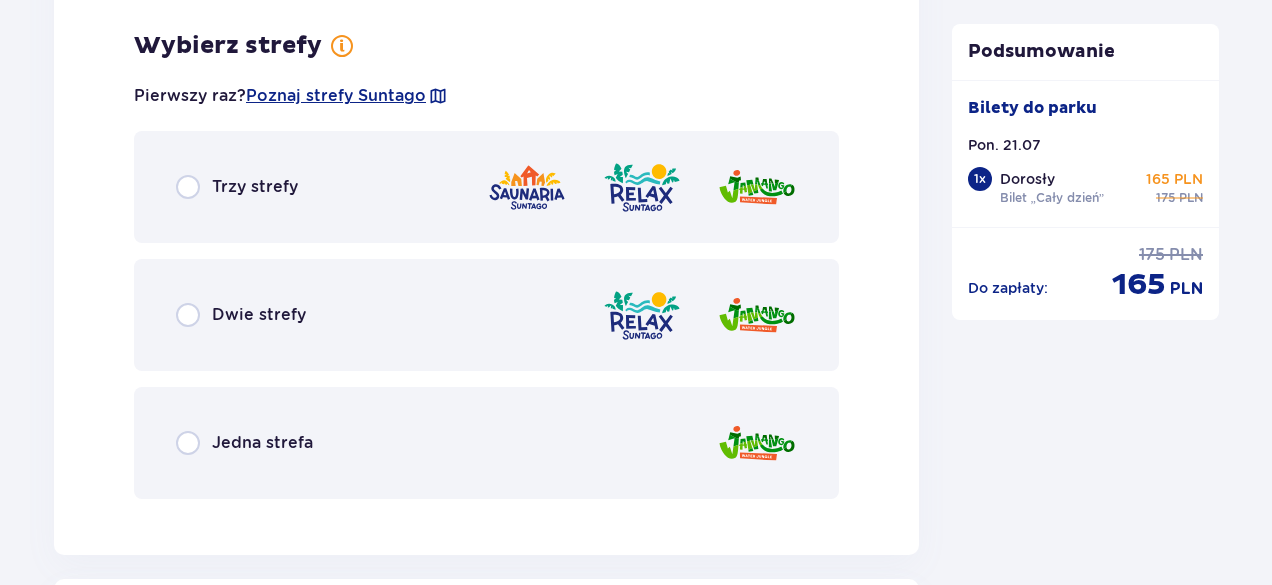 scroll, scrollTop: 3009, scrollLeft: 0, axis: vertical 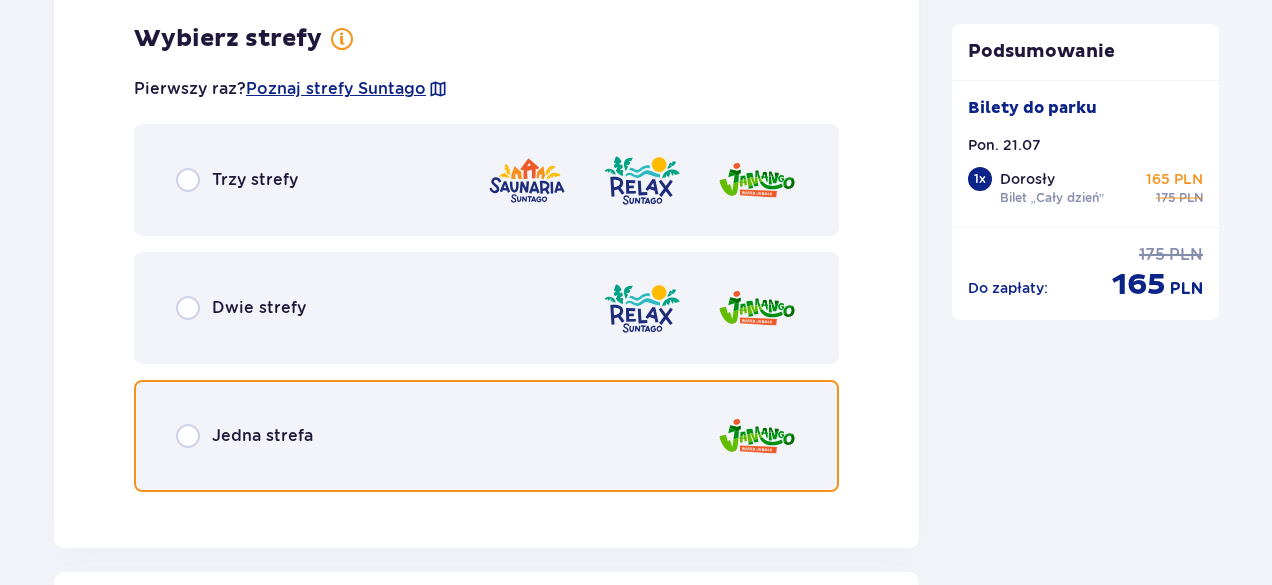 click at bounding box center (188, 436) 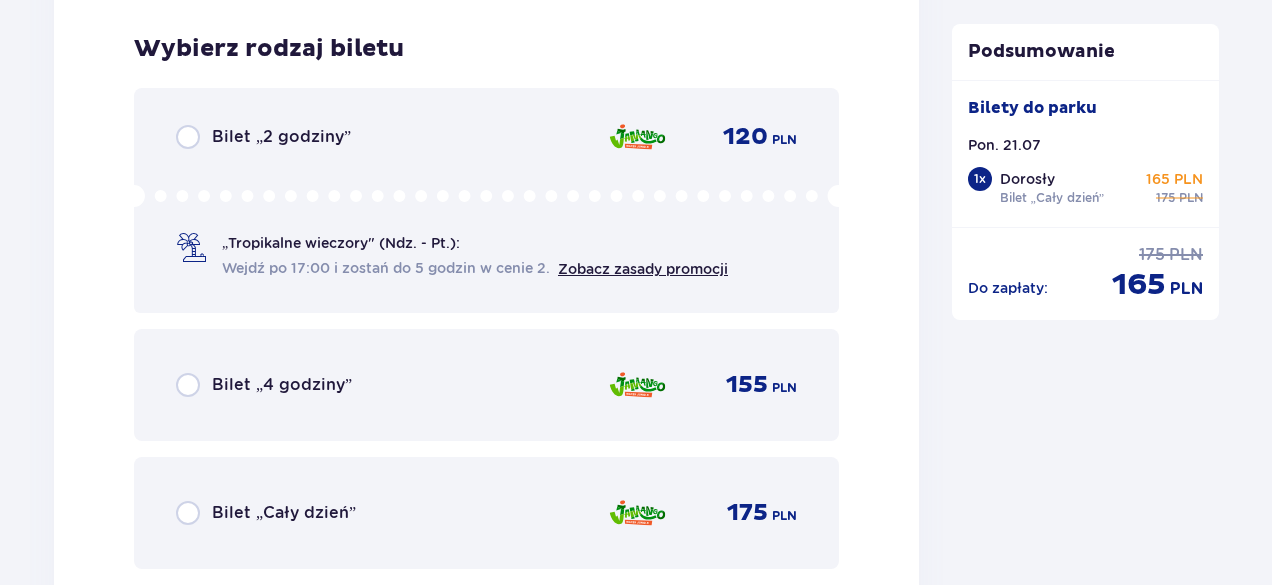 scroll, scrollTop: 3517, scrollLeft: 0, axis: vertical 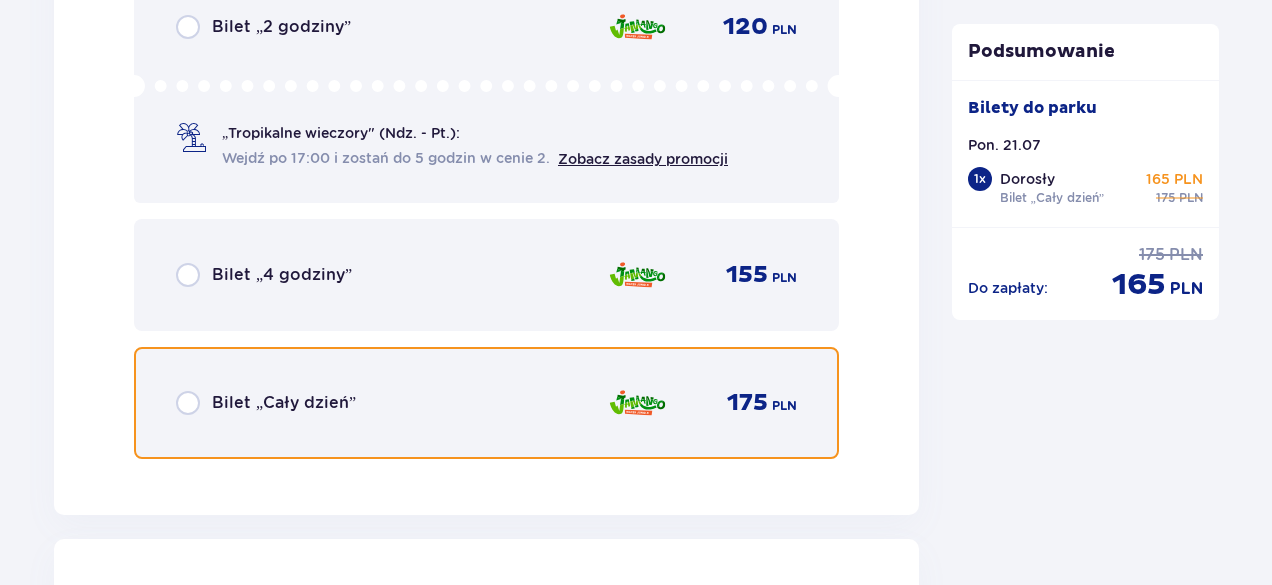 click at bounding box center (188, 403) 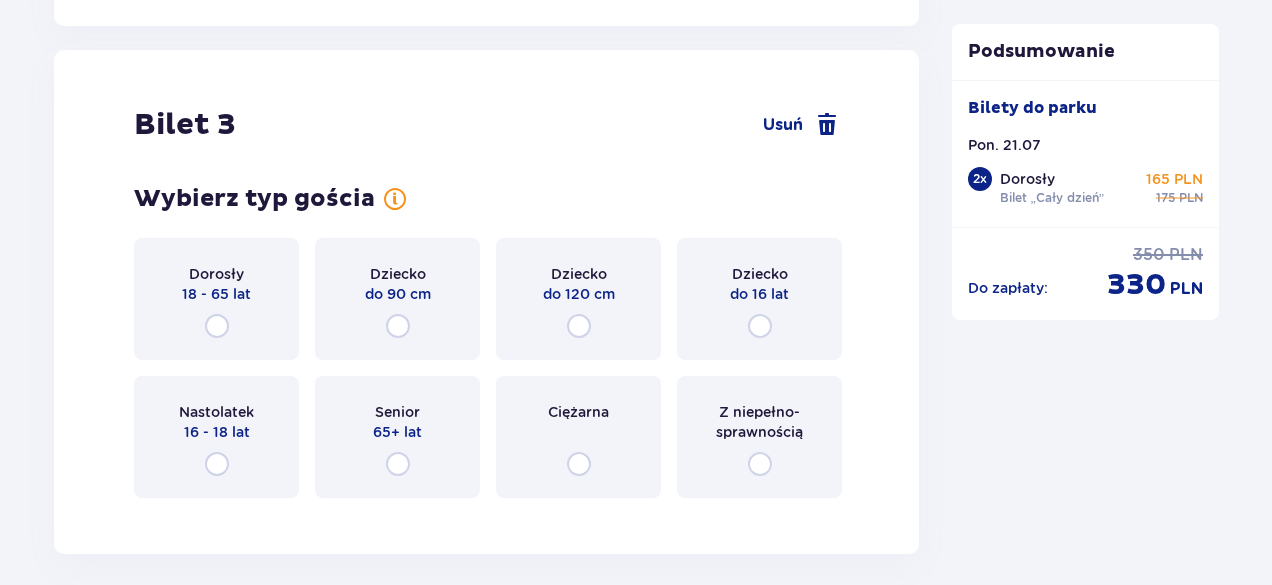 scroll, scrollTop: 4132, scrollLeft: 0, axis: vertical 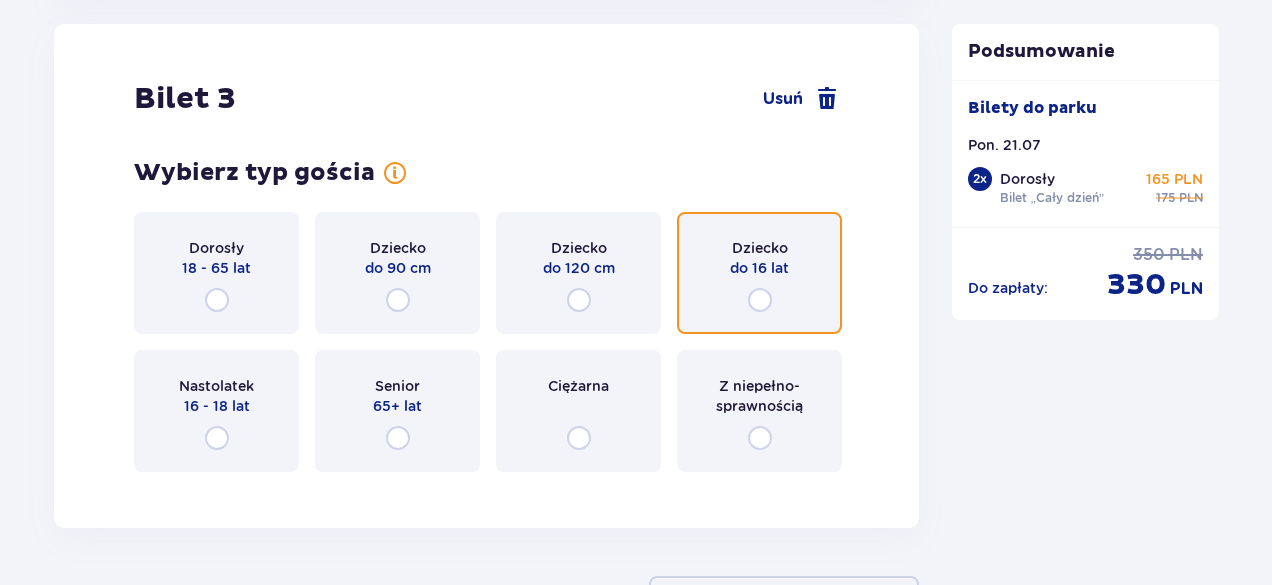 click at bounding box center [760, 300] 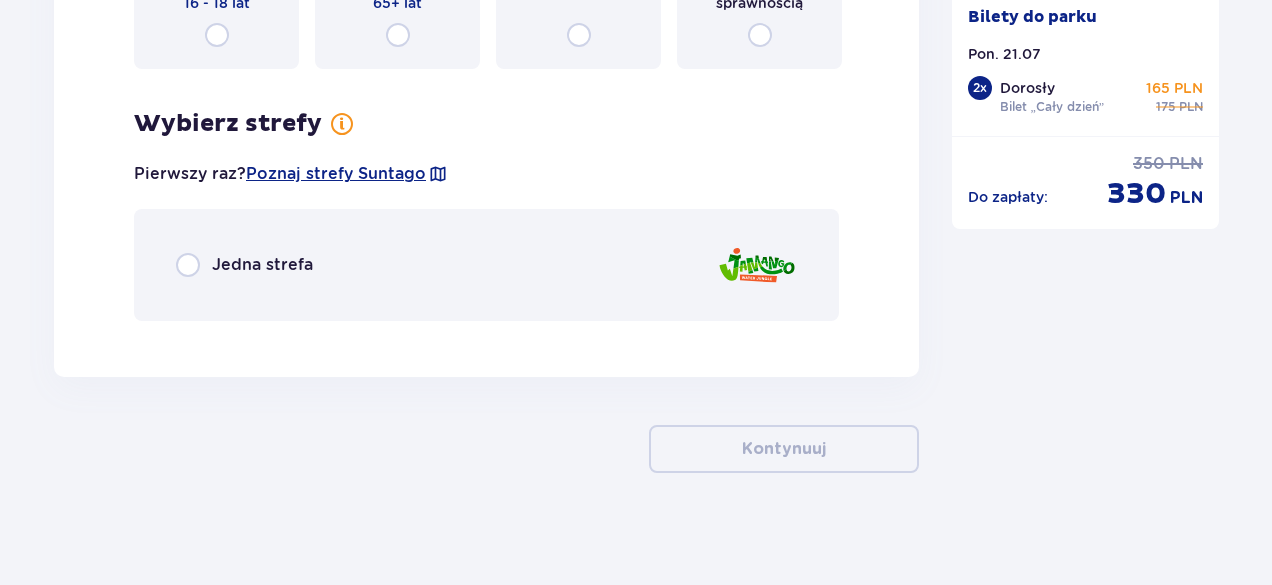 scroll, scrollTop: 4542, scrollLeft: 0, axis: vertical 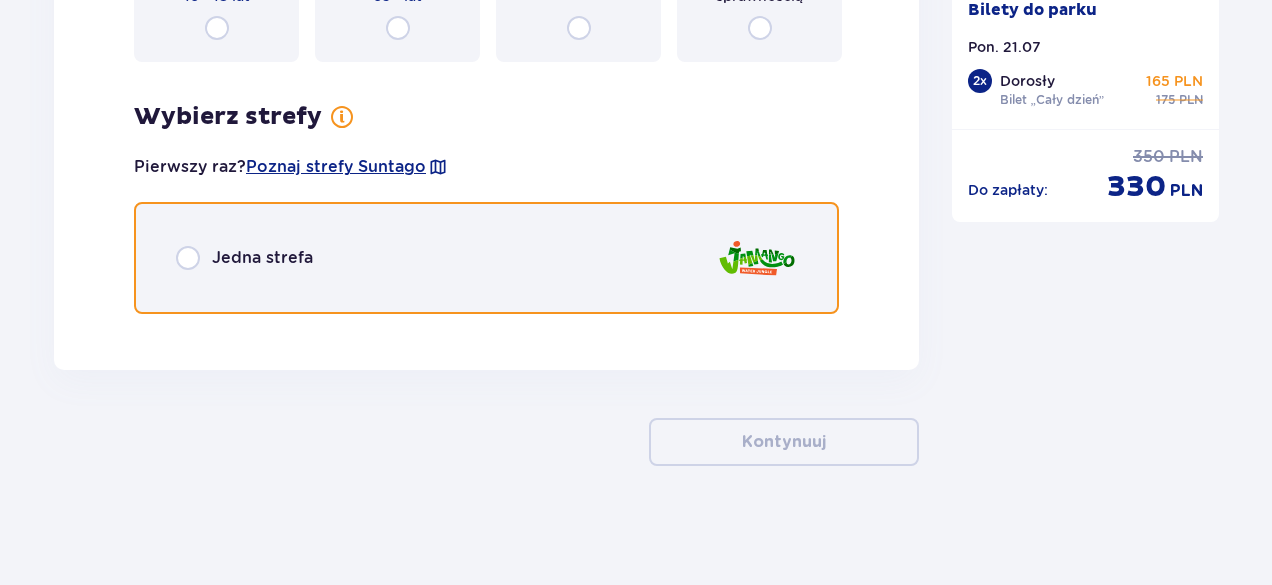 drag, startPoint x: 192, startPoint y: 257, endPoint x: 237, endPoint y: 263, distance: 45.39824 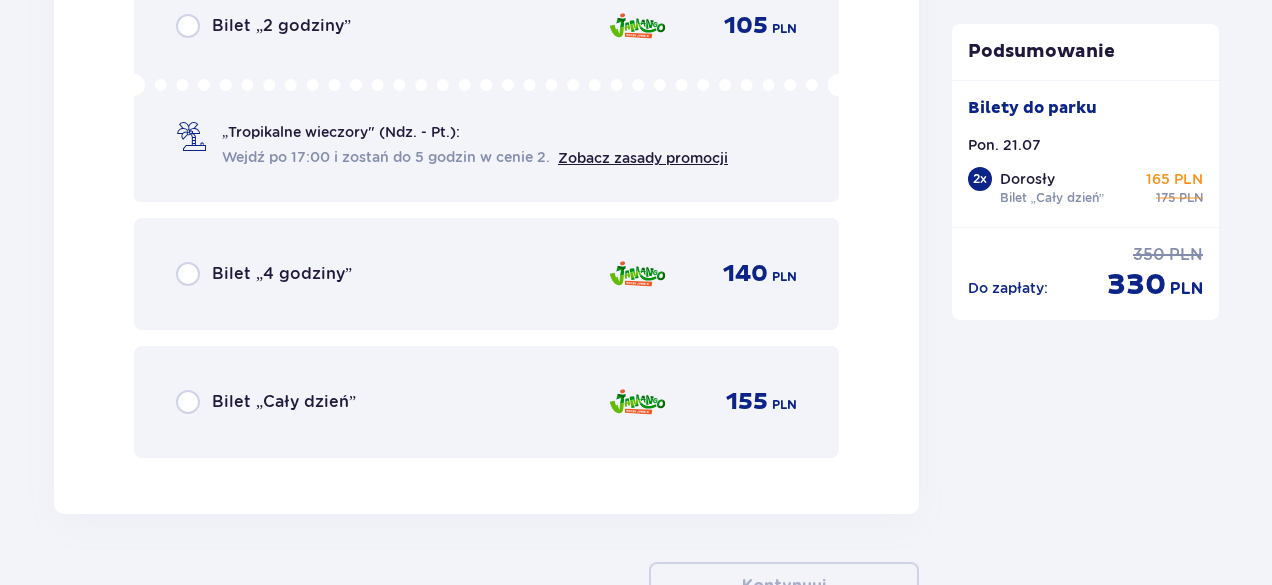 scroll, scrollTop: 5072, scrollLeft: 0, axis: vertical 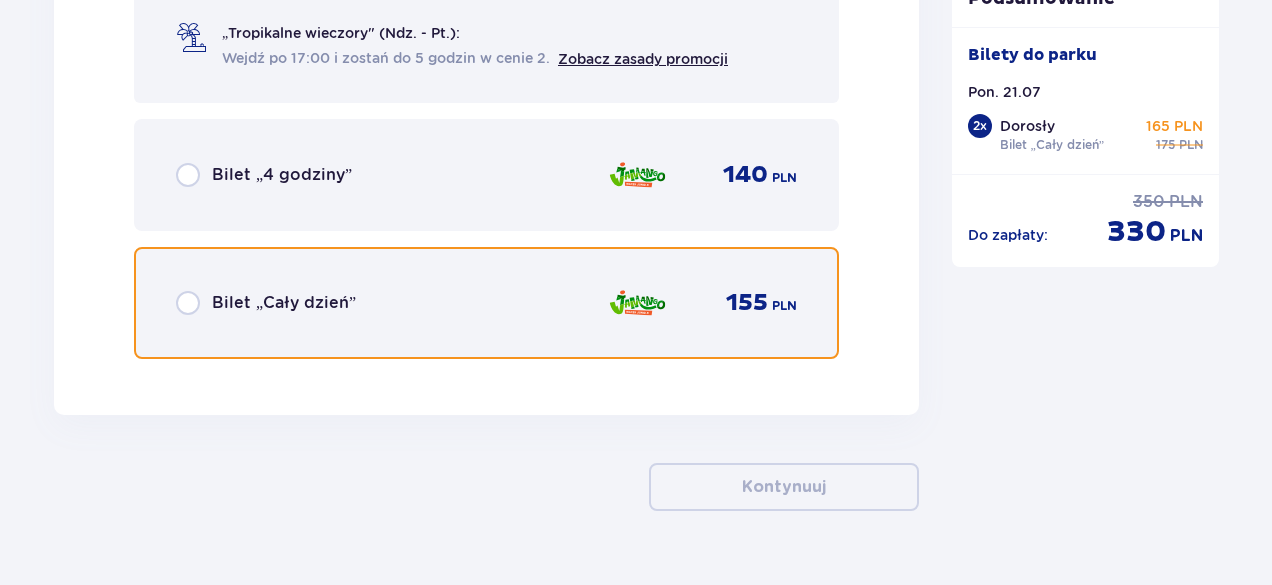 click at bounding box center (188, 303) 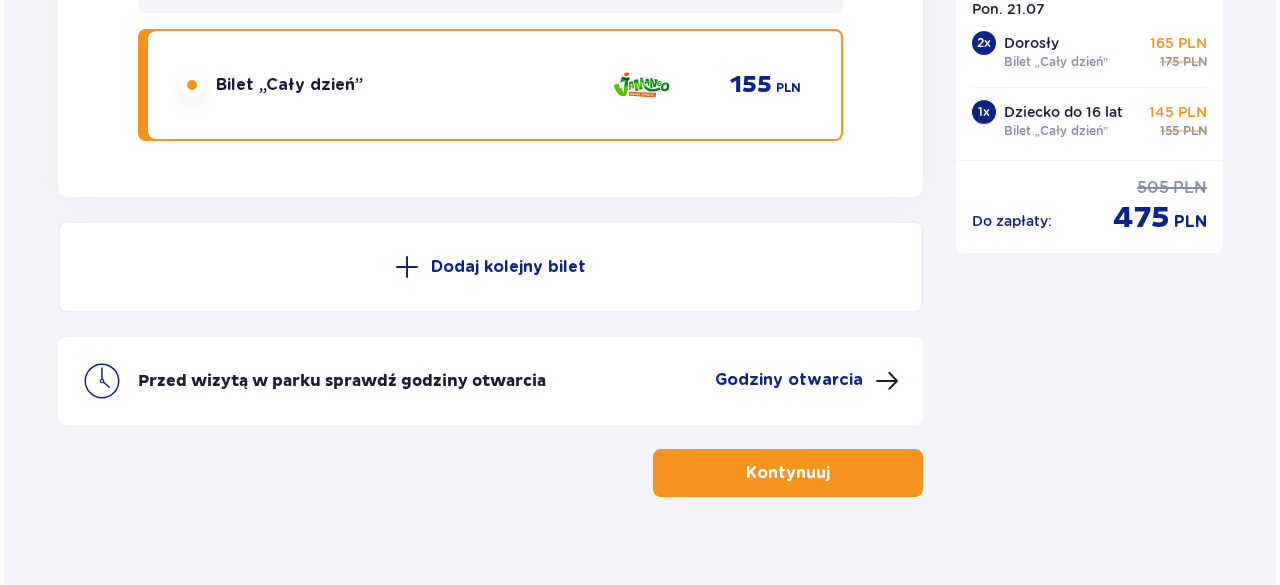 scroll, scrollTop: 5322, scrollLeft: 0, axis: vertical 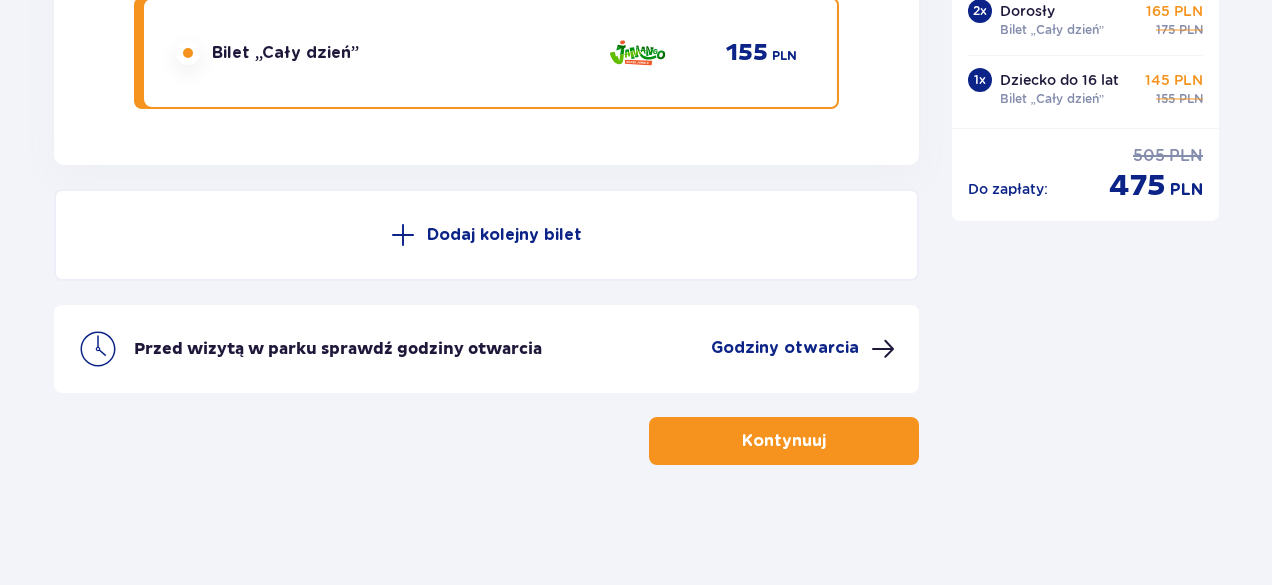 click on "Godziny otwarcia" at bounding box center (785, 348) 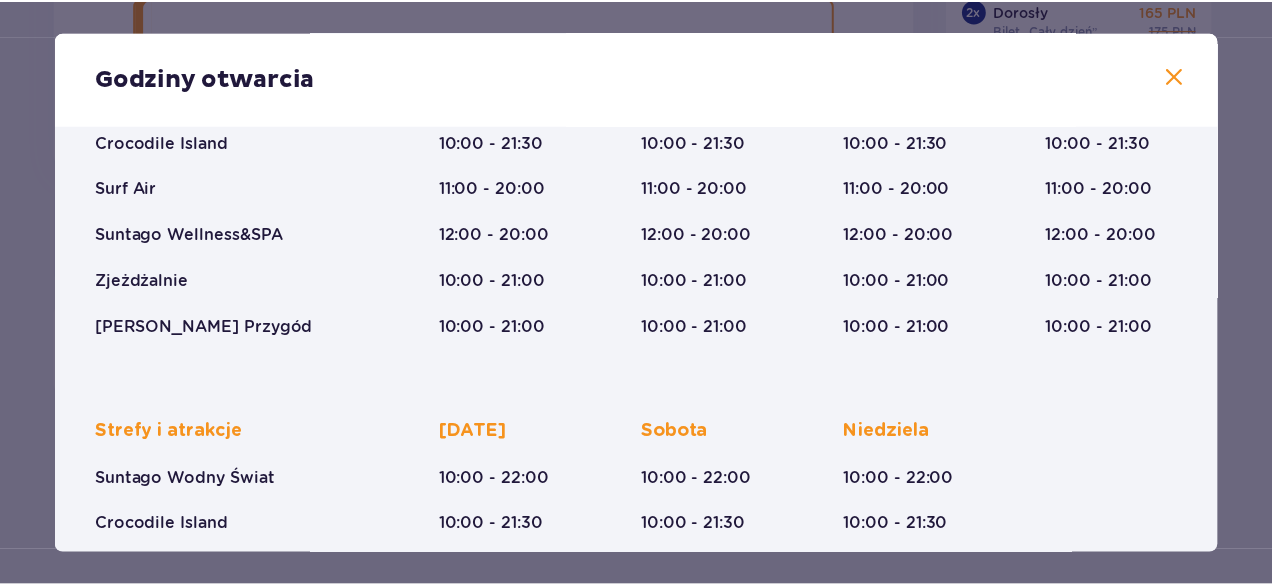 scroll, scrollTop: 300, scrollLeft: 0, axis: vertical 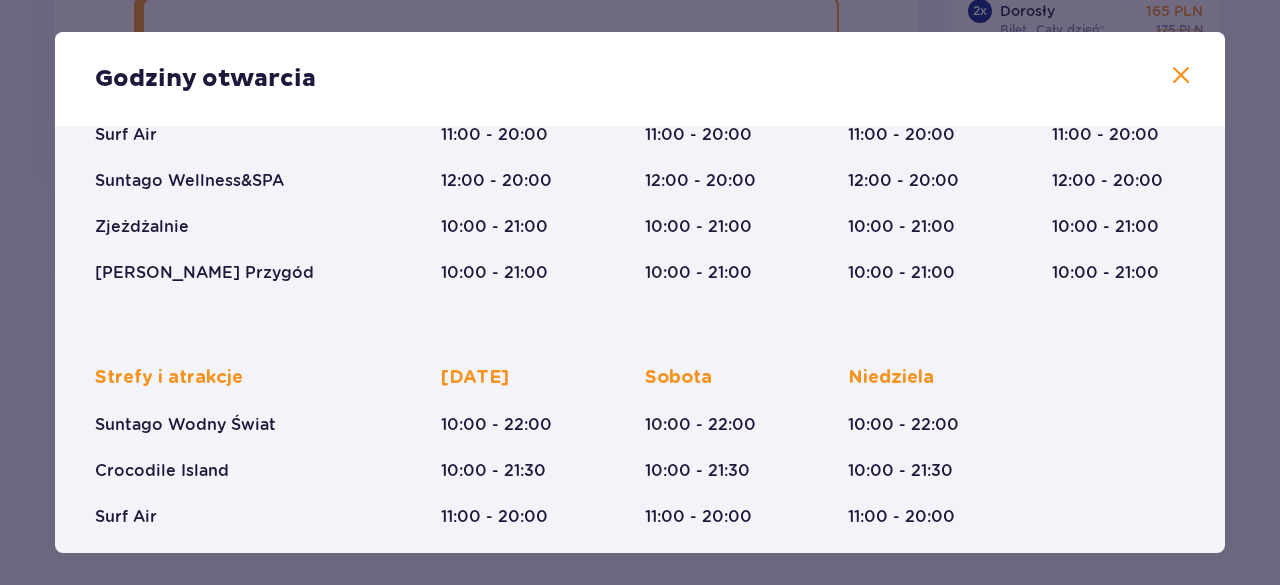 click at bounding box center (1181, 76) 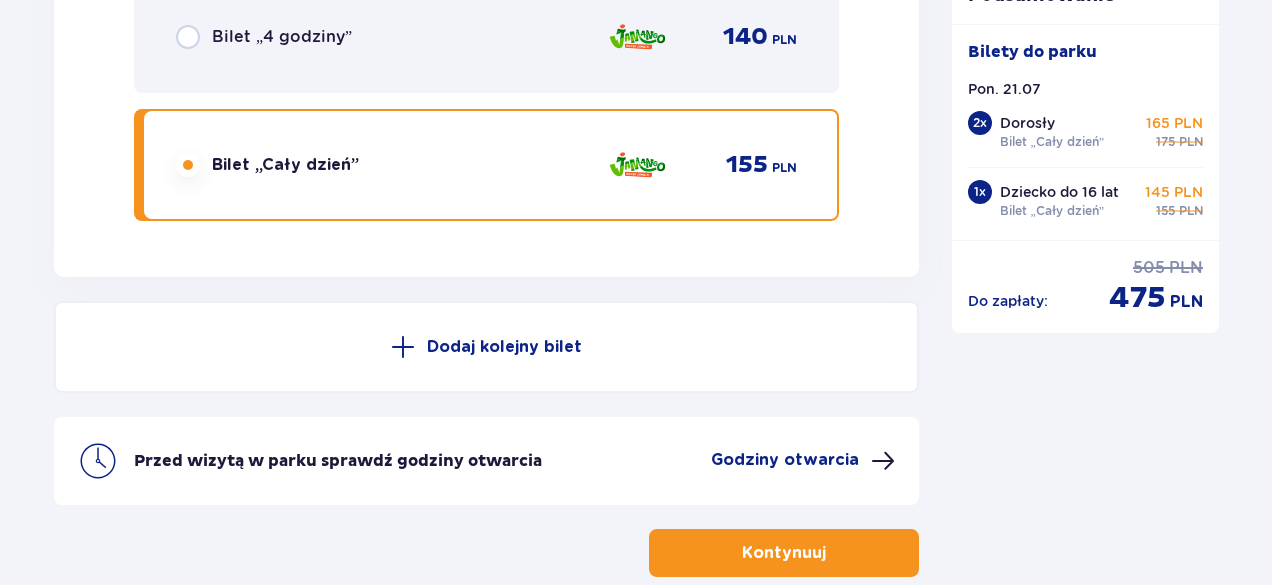 scroll, scrollTop: 5322, scrollLeft: 0, axis: vertical 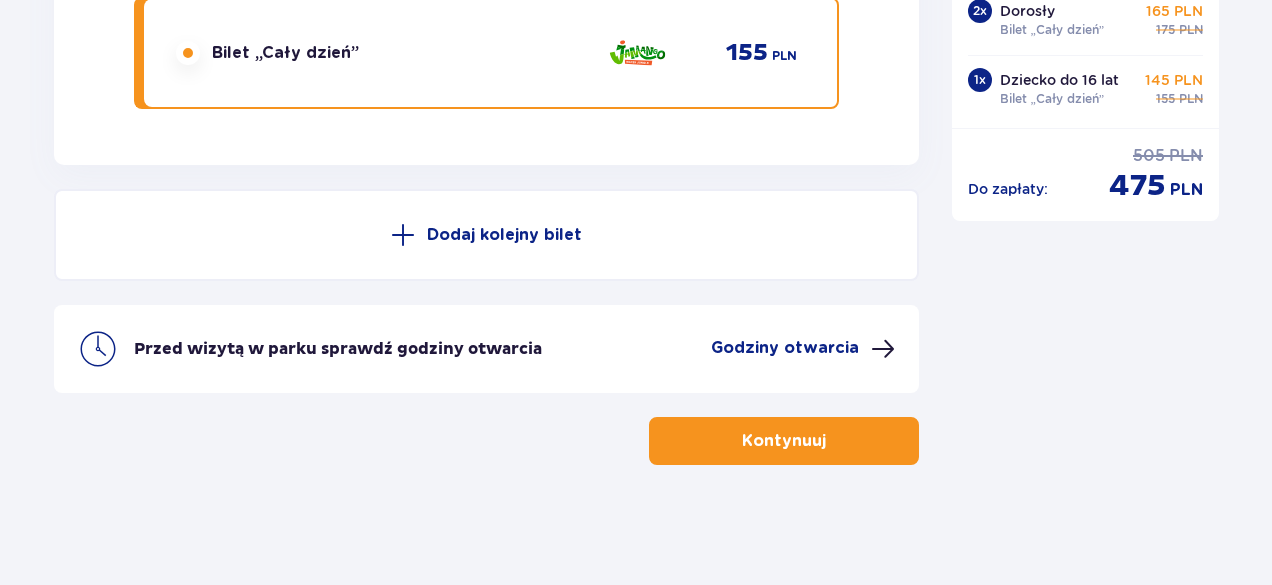 click at bounding box center (830, 441) 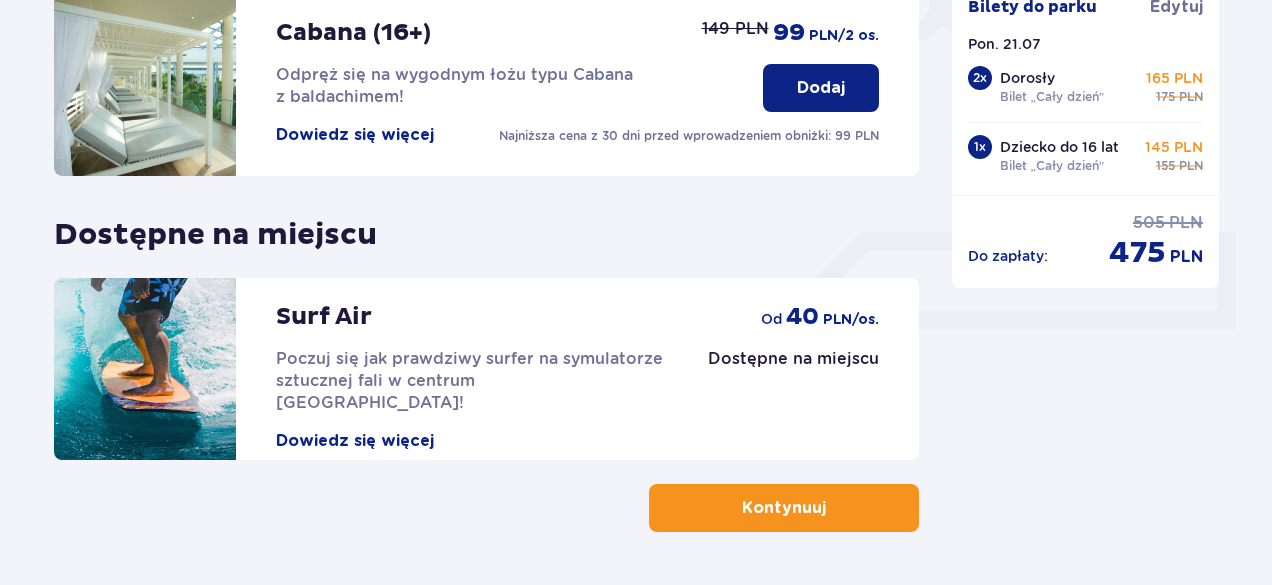 scroll, scrollTop: 770, scrollLeft: 0, axis: vertical 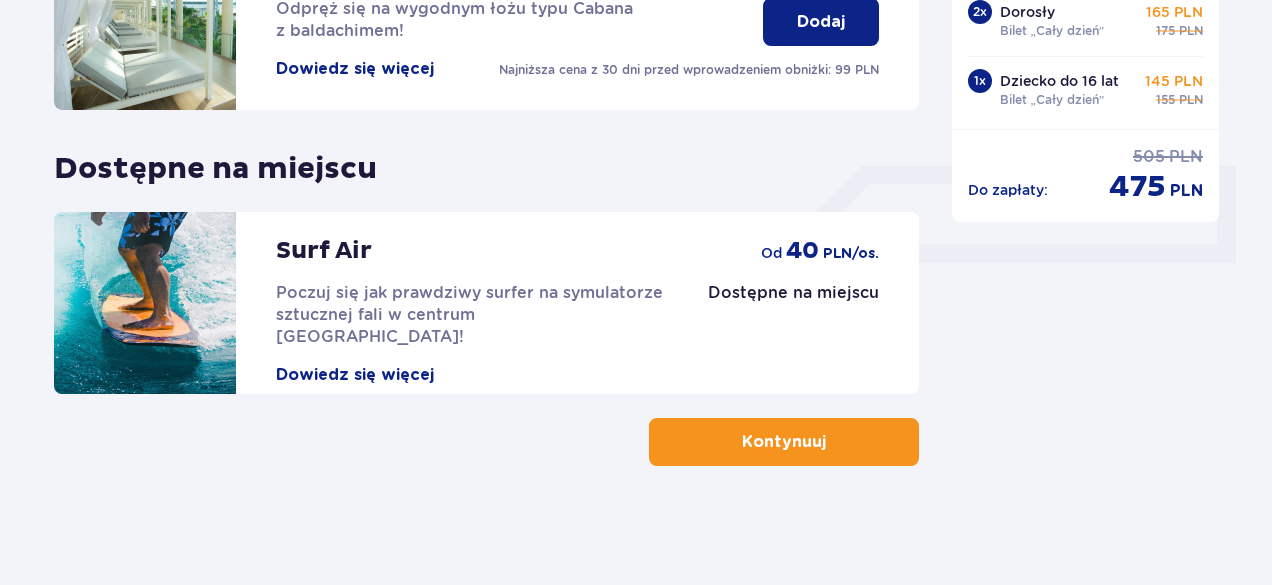 click on "Kontynuuj" at bounding box center [784, 442] 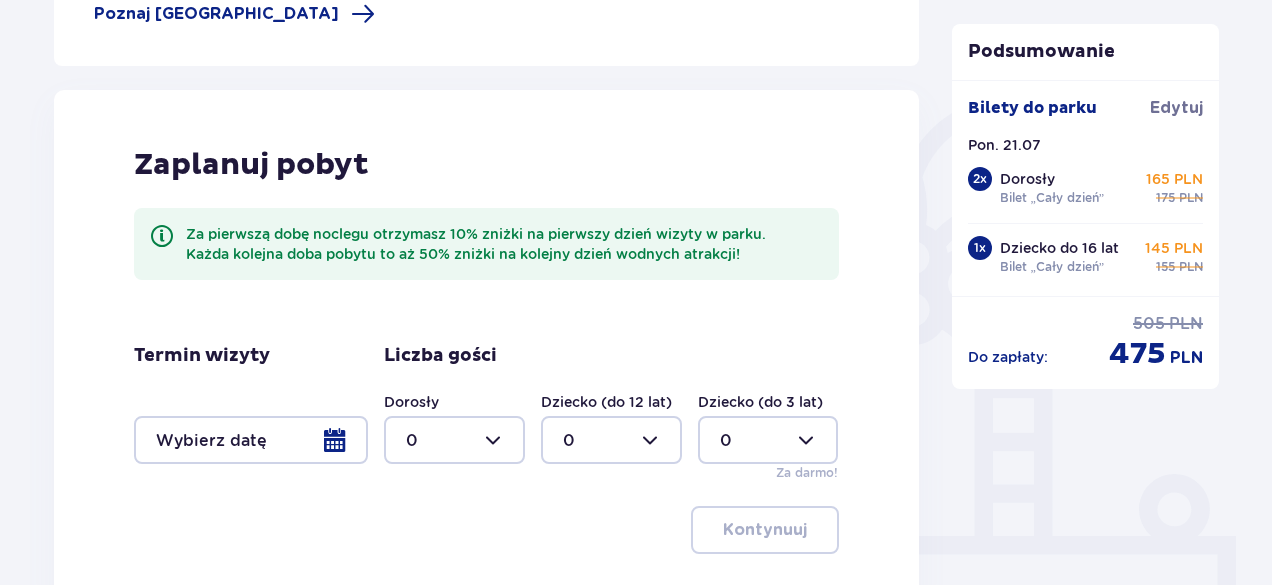 scroll, scrollTop: 500, scrollLeft: 0, axis: vertical 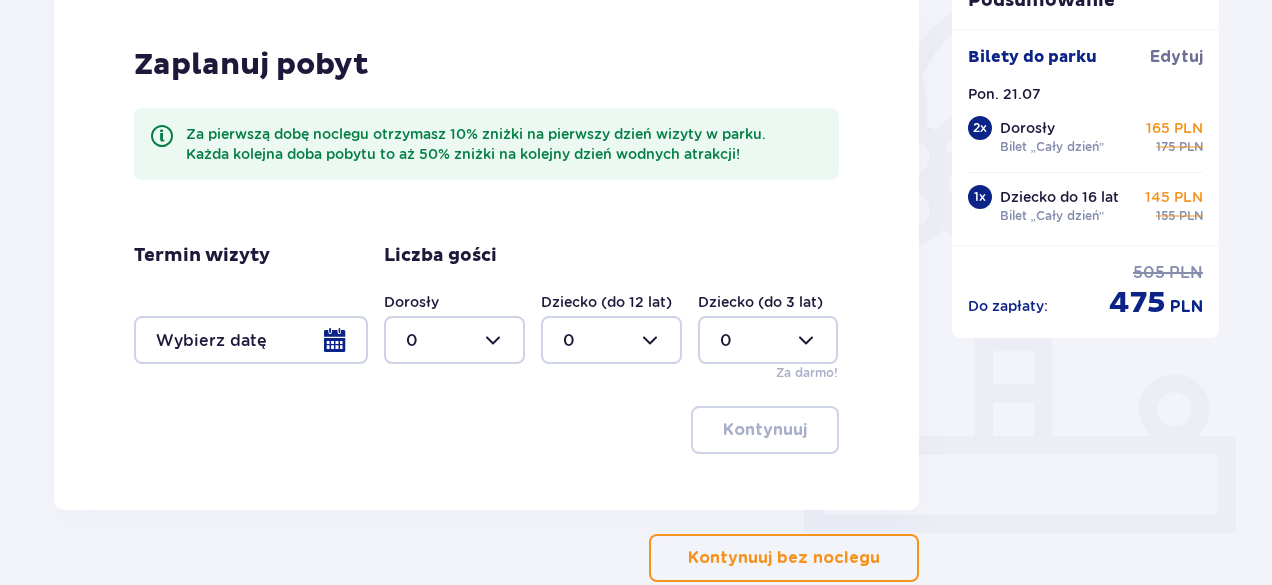 click at bounding box center (251, 340) 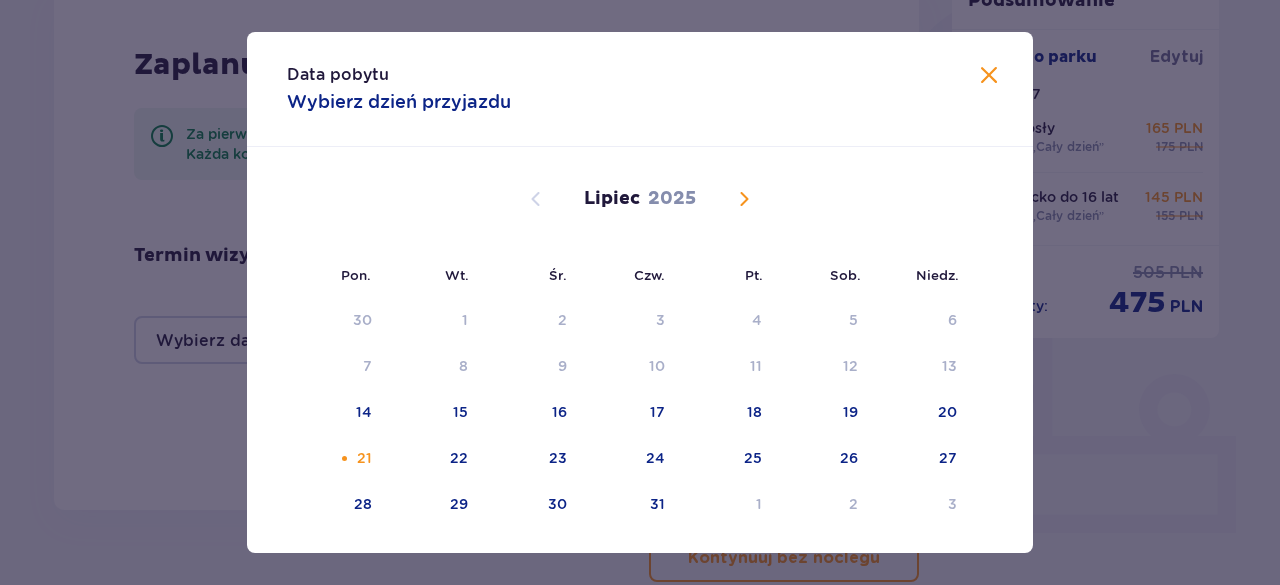 click on "Data pobytu Wybierz dzień przyjazdu" at bounding box center (640, 89) 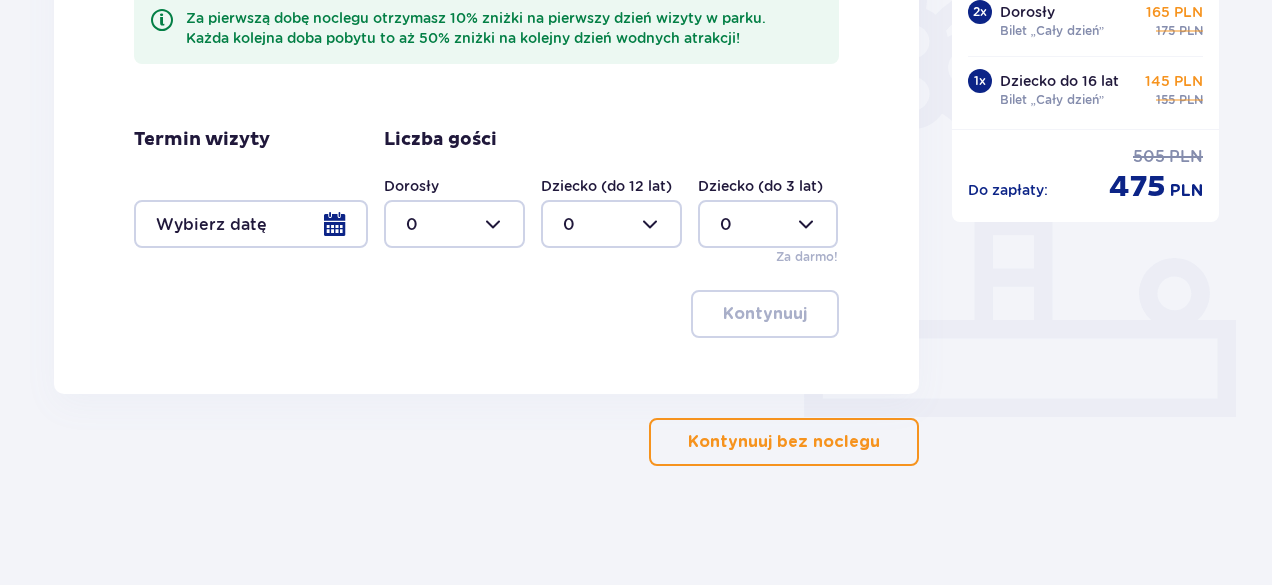 scroll, scrollTop: 616, scrollLeft: 0, axis: vertical 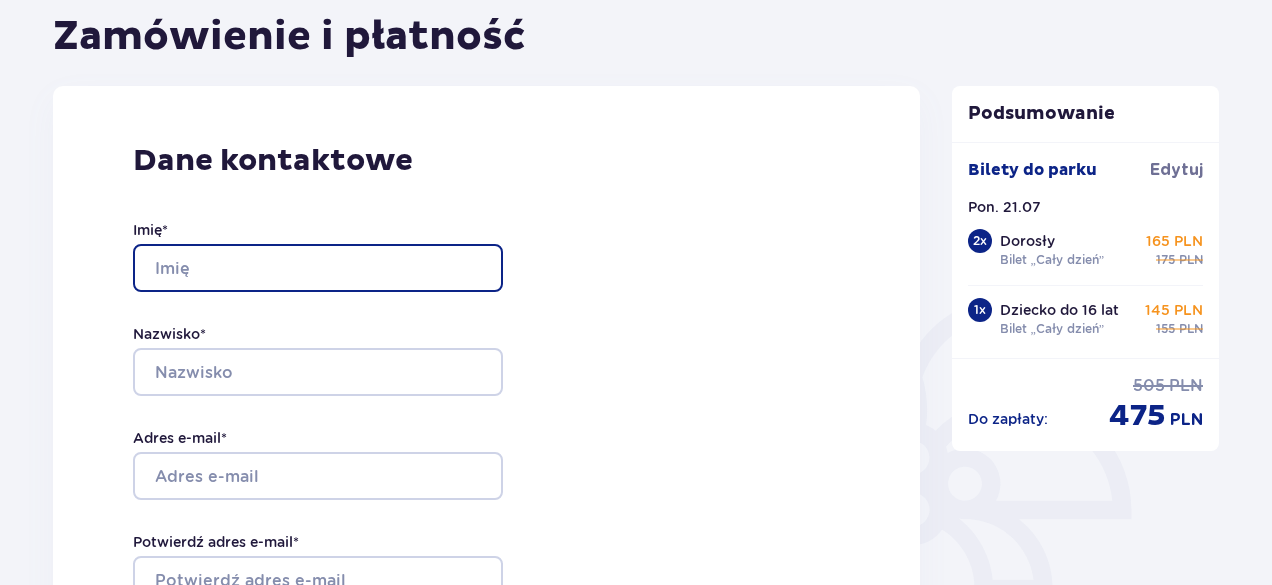 click on "Imię *" at bounding box center [318, 268] 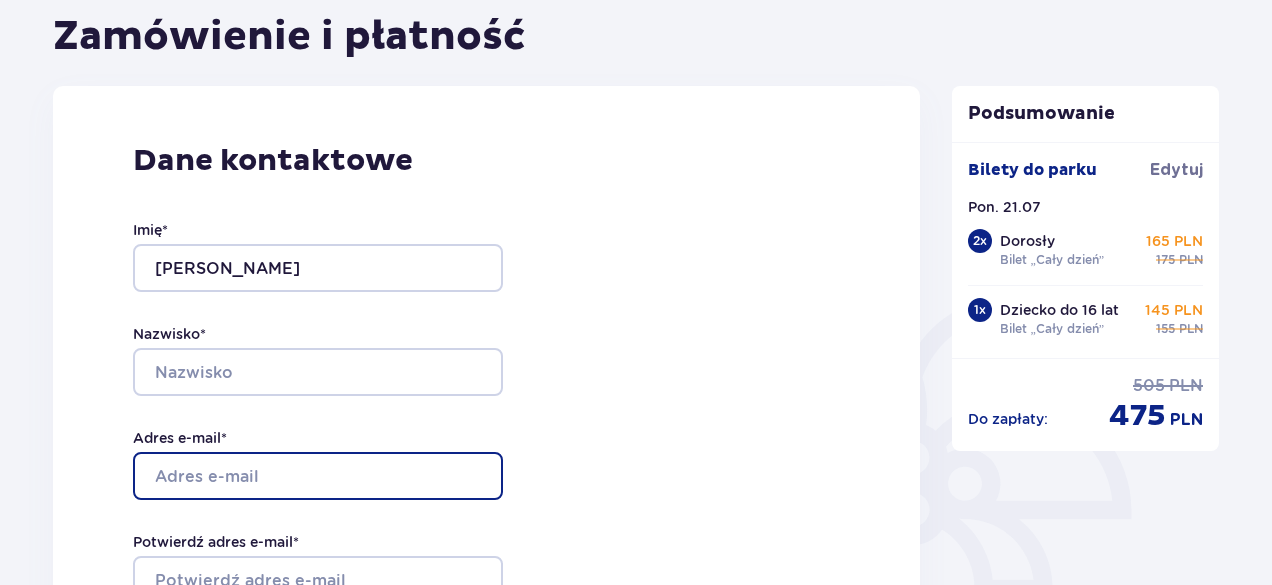 type on "michalina.brzoska@o2.pl" 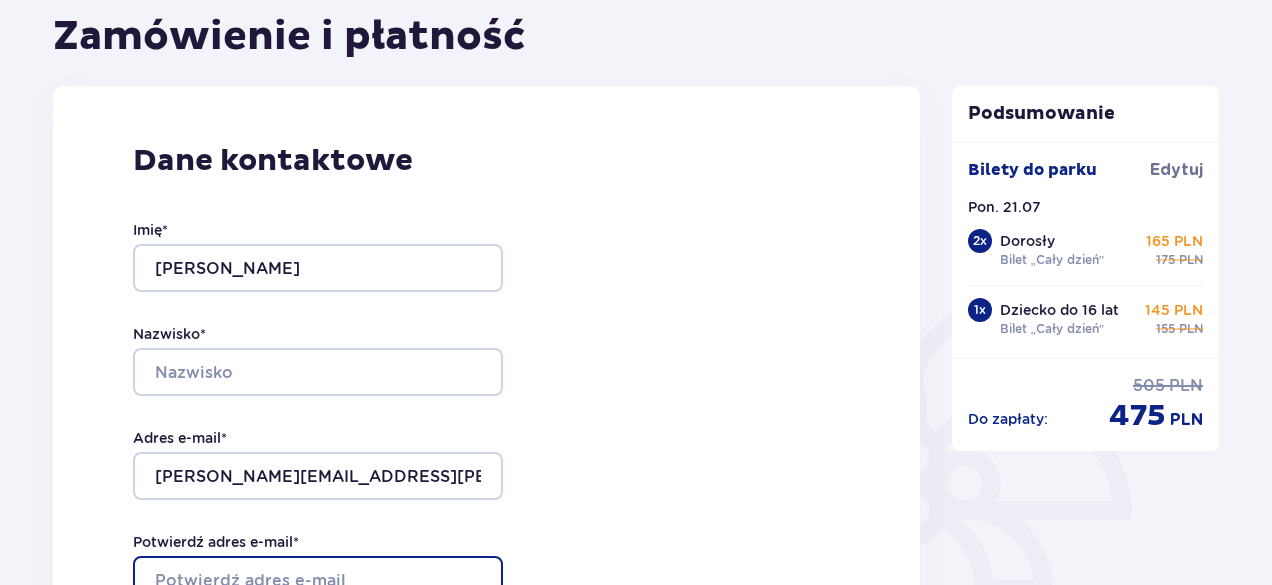 type on "michalina.brzoska@o2.pl" 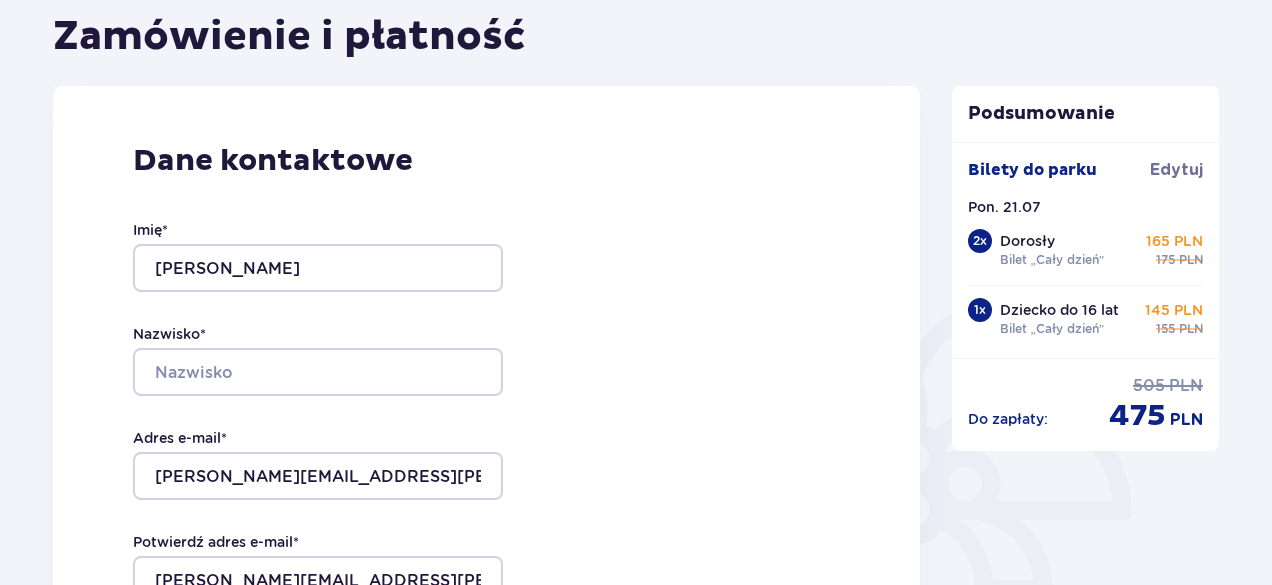 type on "502758203" 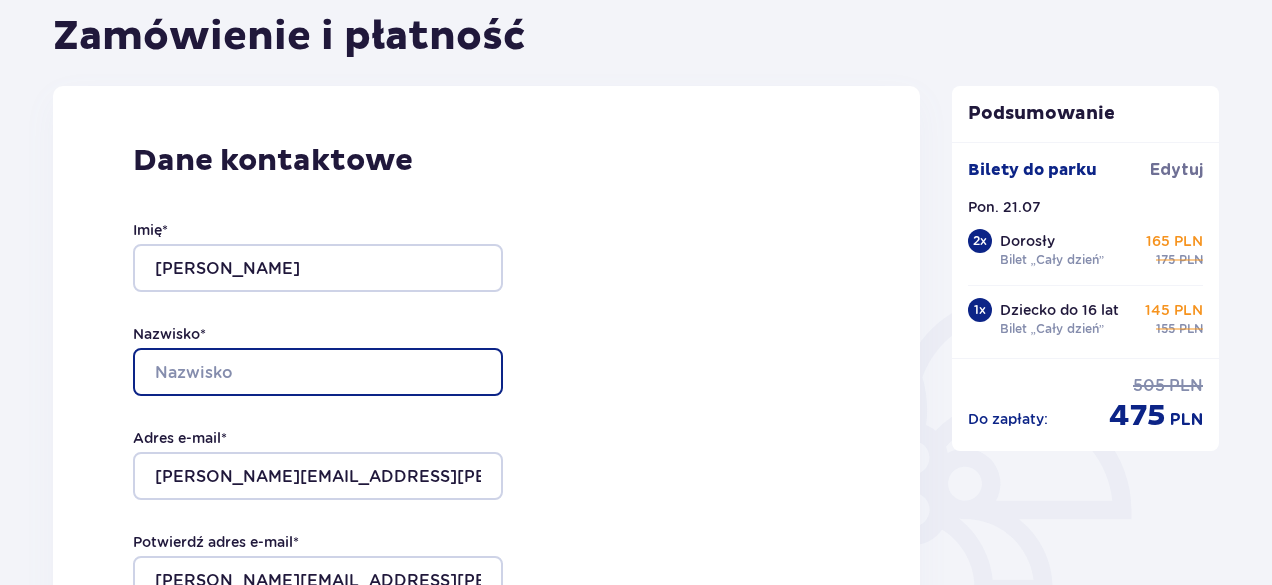 click on "Nazwisko *" at bounding box center [318, 372] 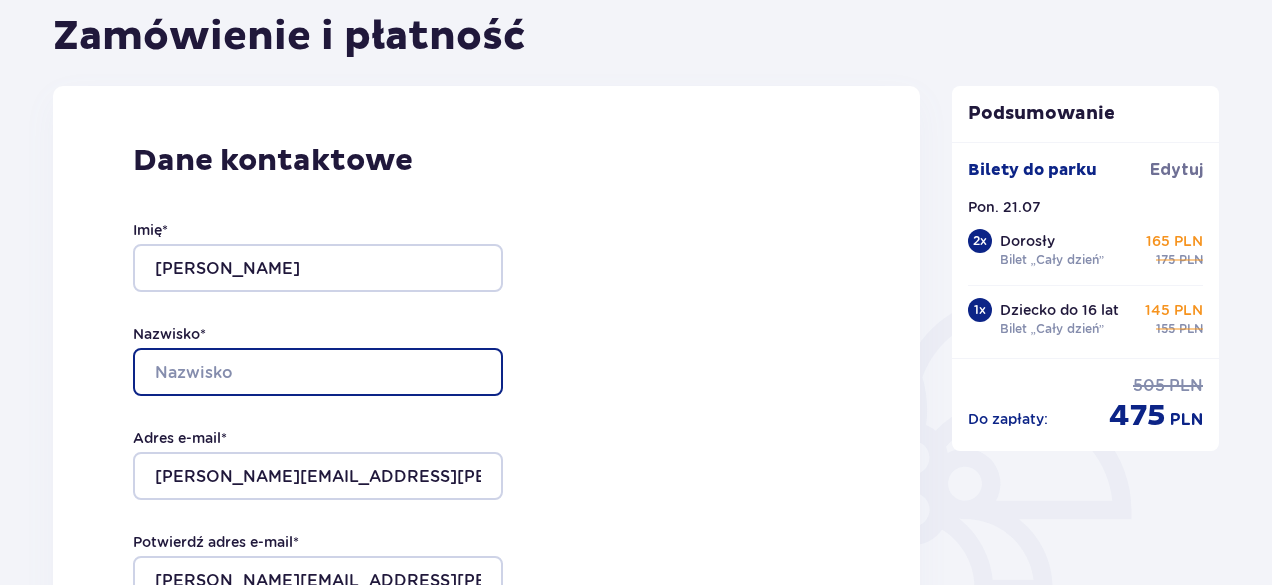 type on "Gorzejewska" 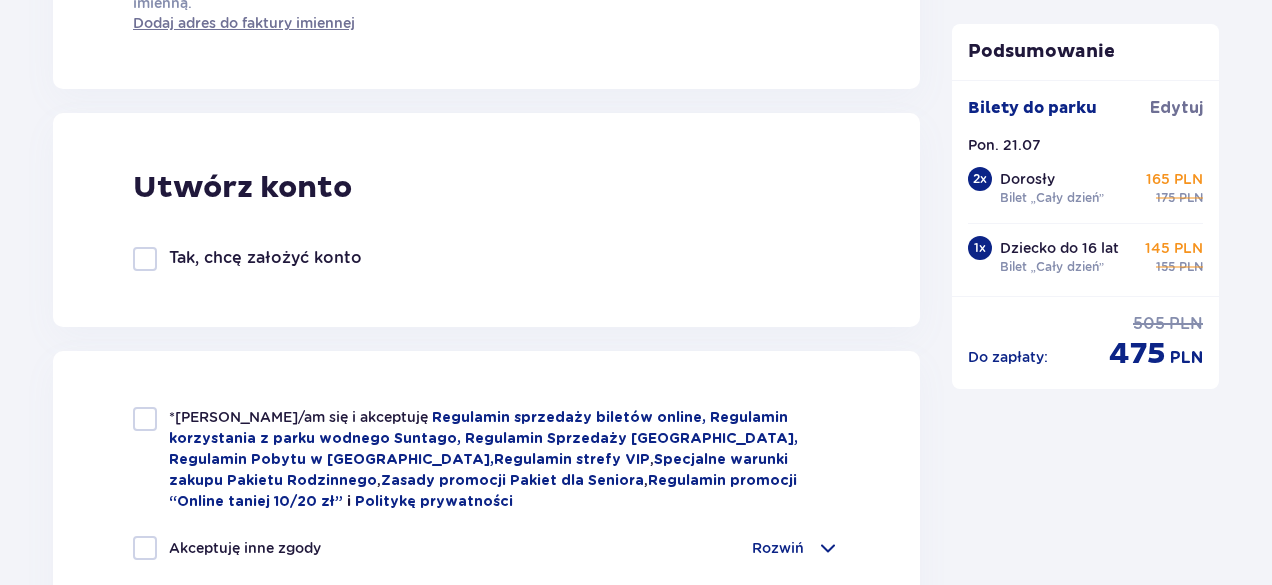 scroll, scrollTop: 1100, scrollLeft: 0, axis: vertical 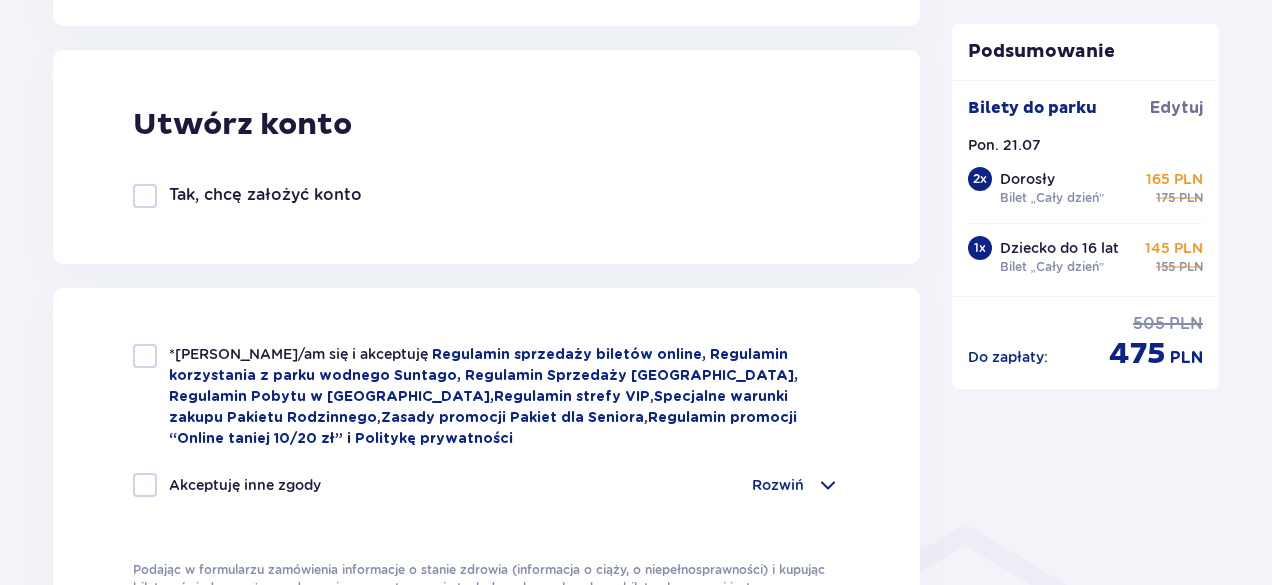 click at bounding box center [145, 356] 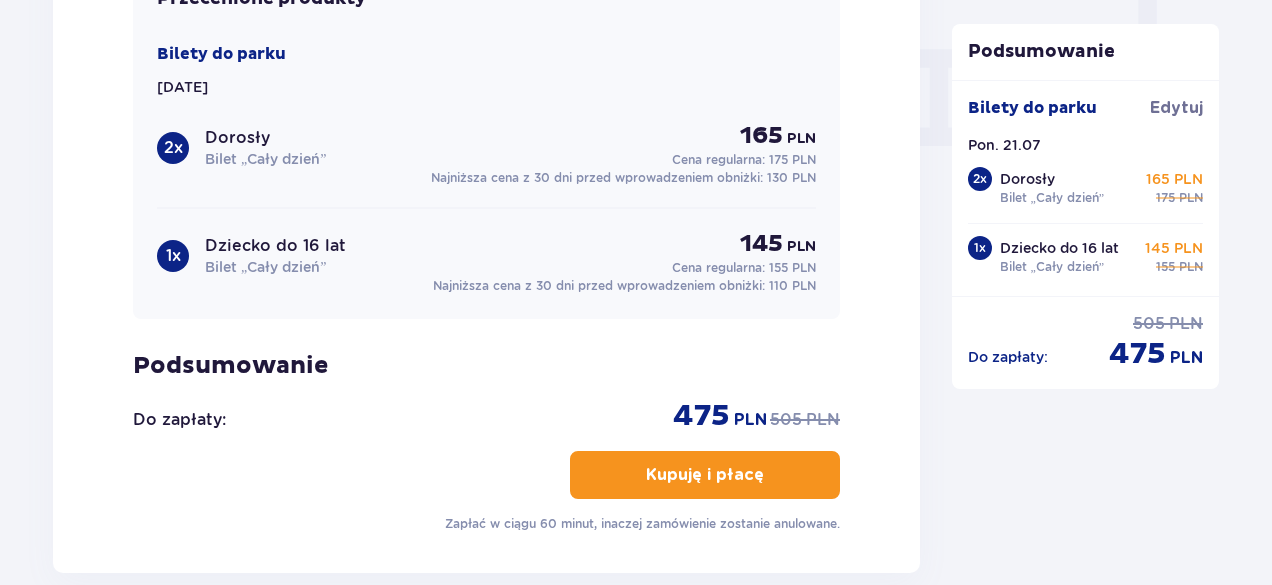 scroll, scrollTop: 2000, scrollLeft: 0, axis: vertical 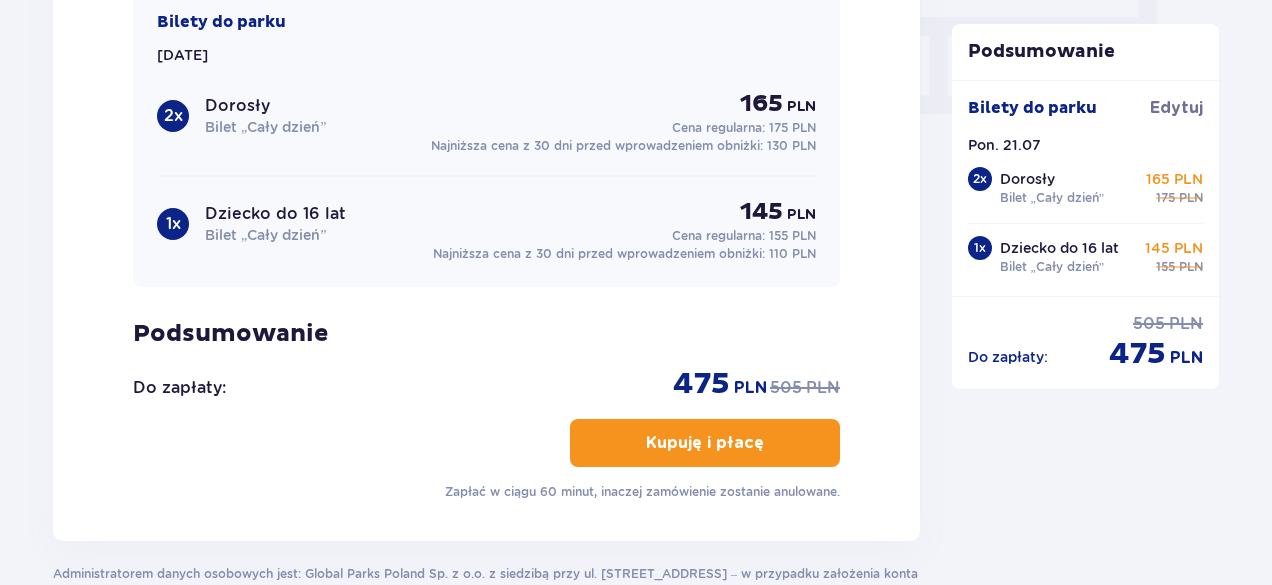 click on "Kupuję i płacę" at bounding box center [705, 443] 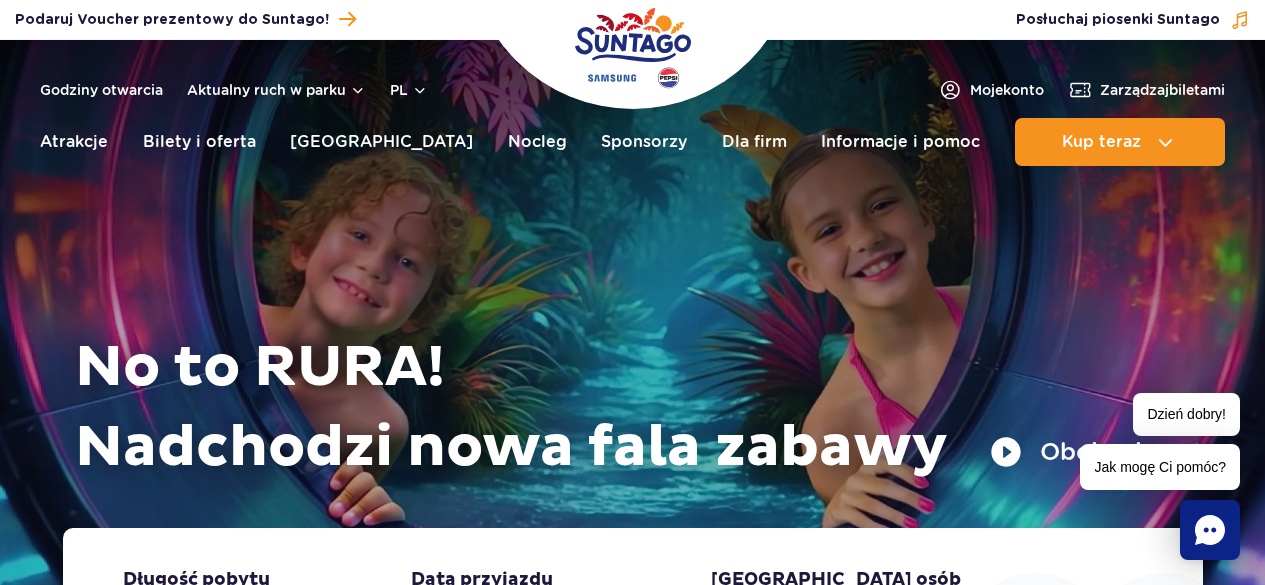 scroll, scrollTop: 0, scrollLeft: 0, axis: both 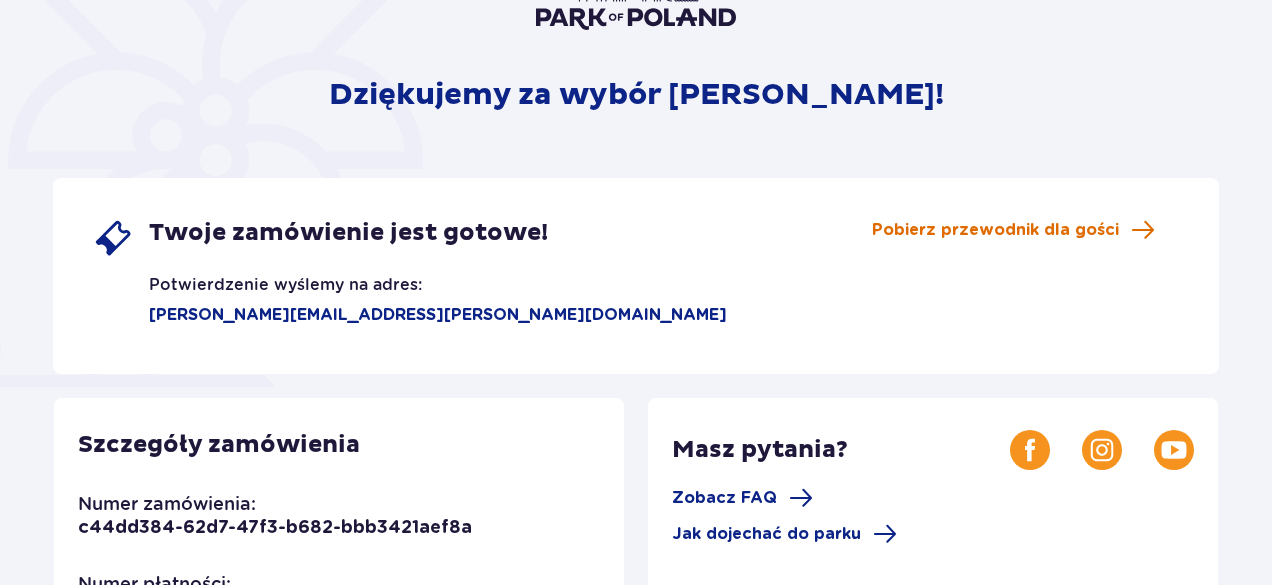 click on "Pobierz przewodnik dla gości" at bounding box center [995, 230] 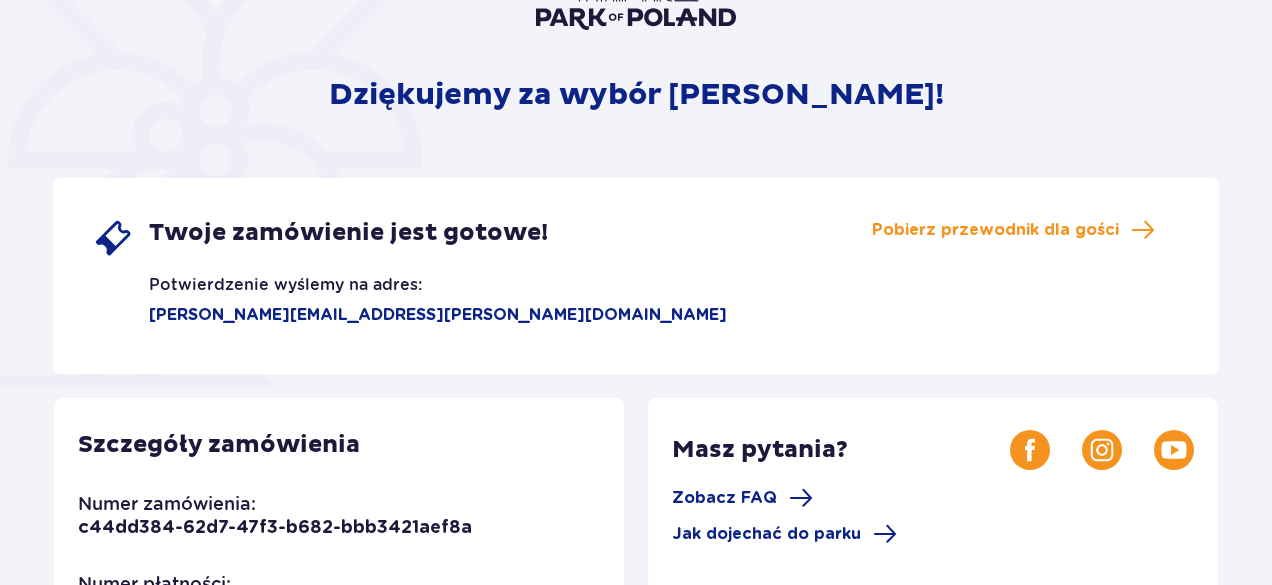 scroll, scrollTop: 300, scrollLeft: 0, axis: vertical 